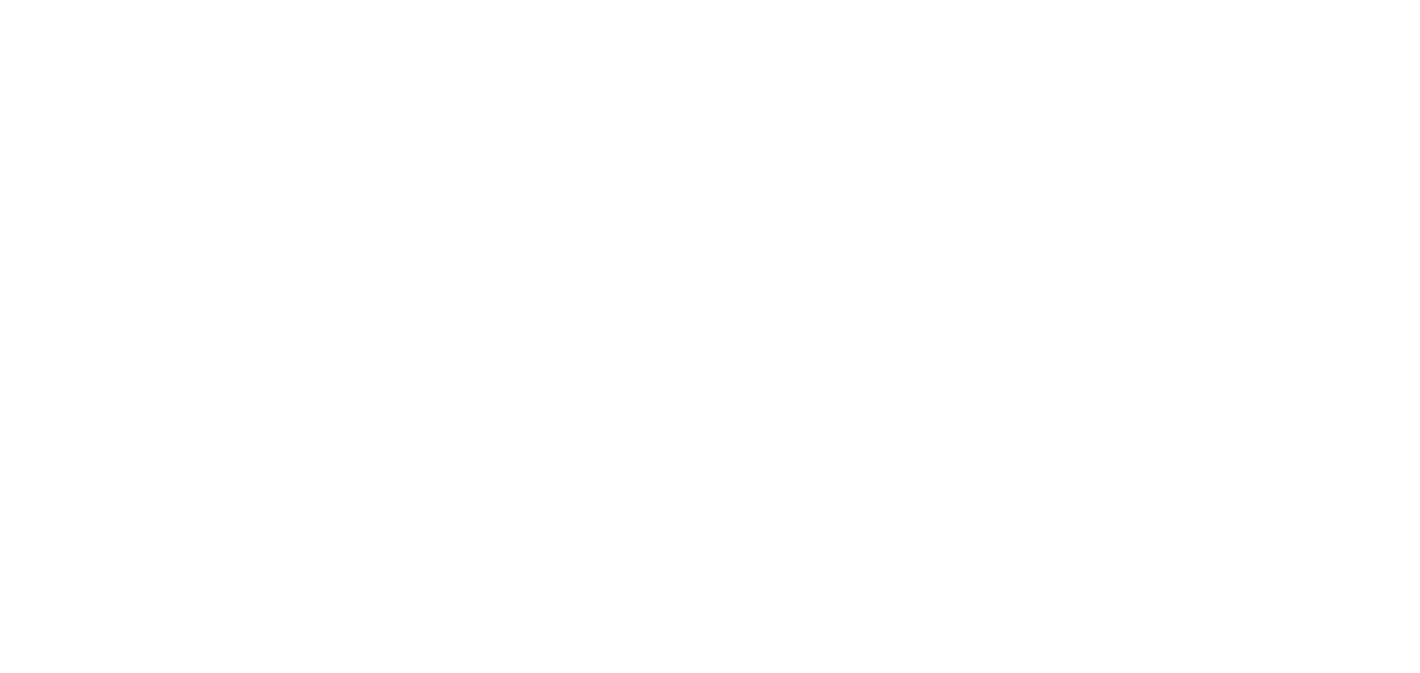 scroll, scrollTop: 0, scrollLeft: 0, axis: both 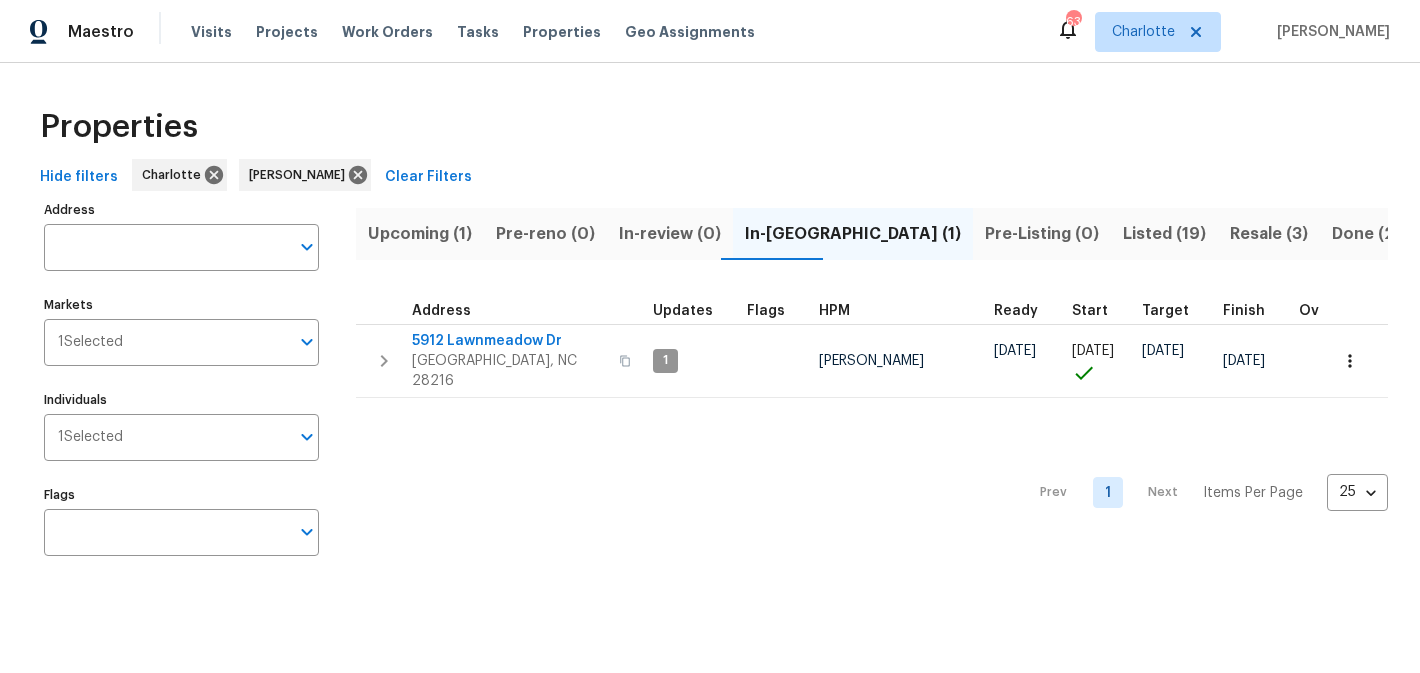 click on "Upcoming (1)" at bounding box center (420, 234) 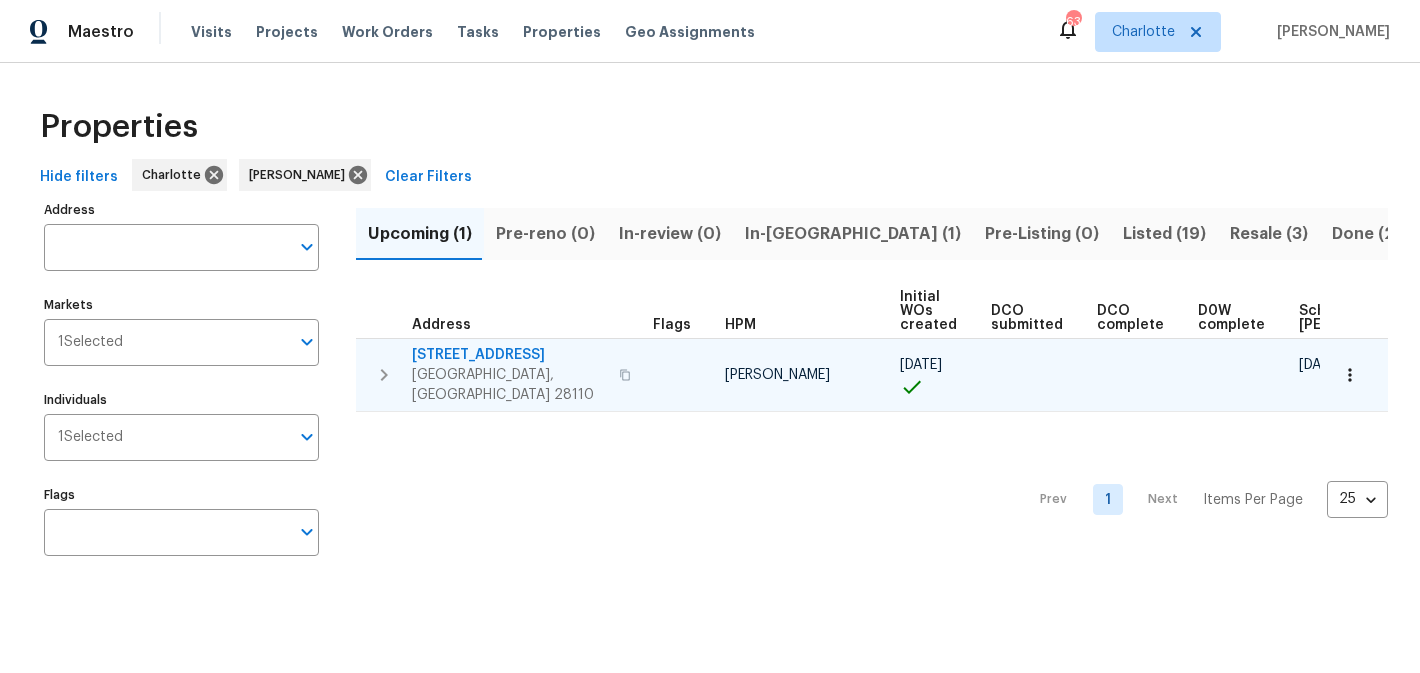 click on "2903 Rosemeade Dr" at bounding box center [509, 355] 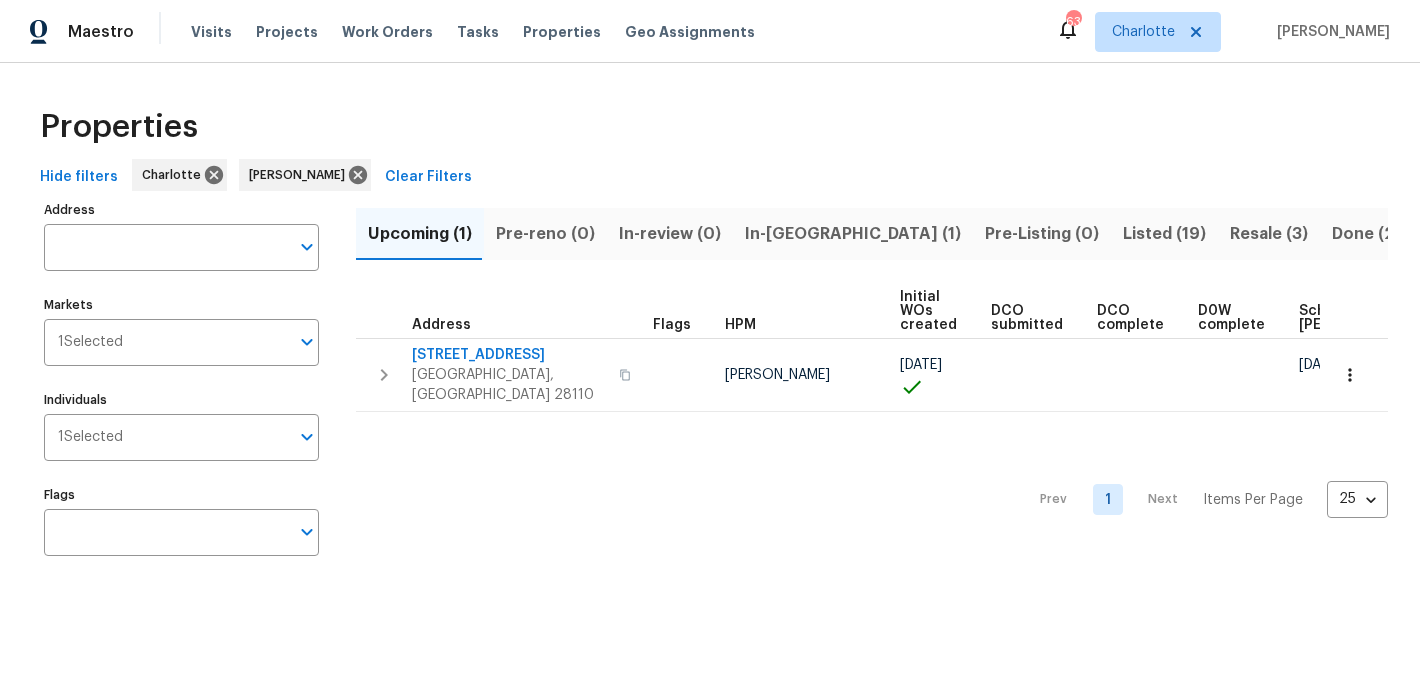 click on "In-reno (1)" at bounding box center (853, 234) 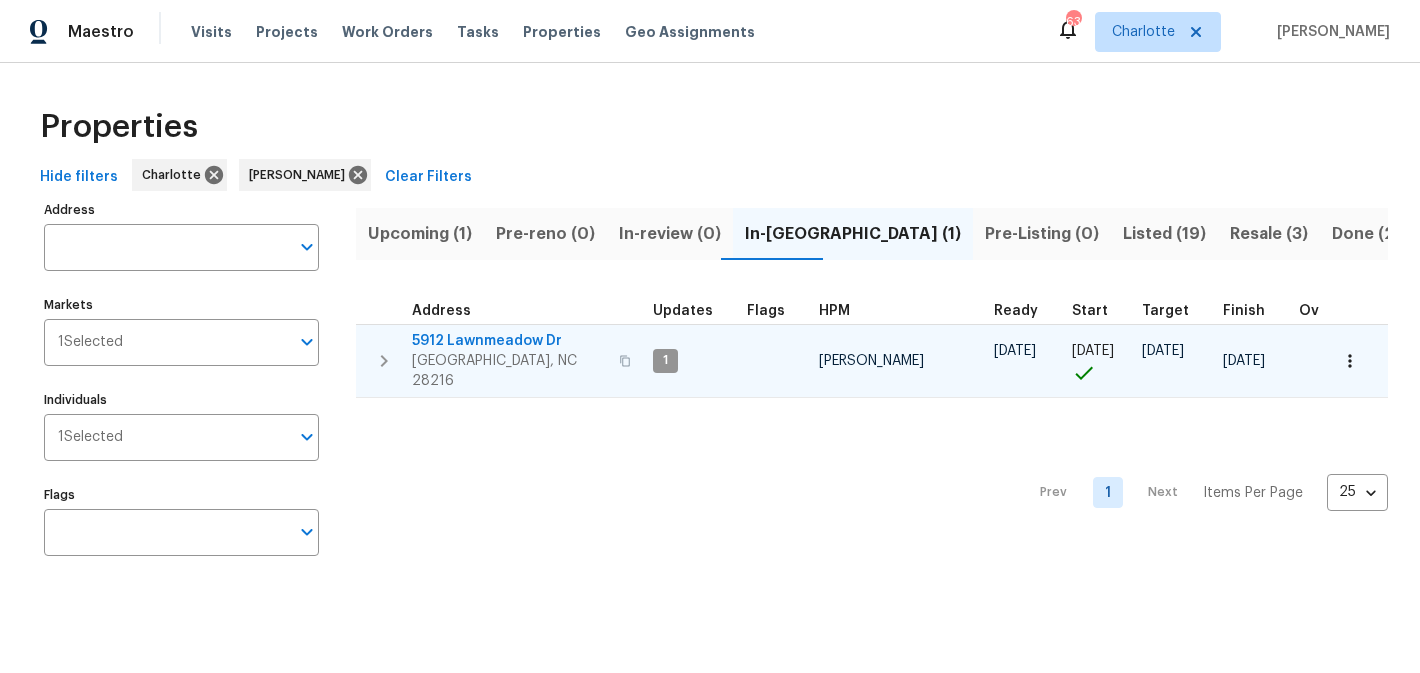 click on "5912 Lawnmeadow Dr" at bounding box center (509, 341) 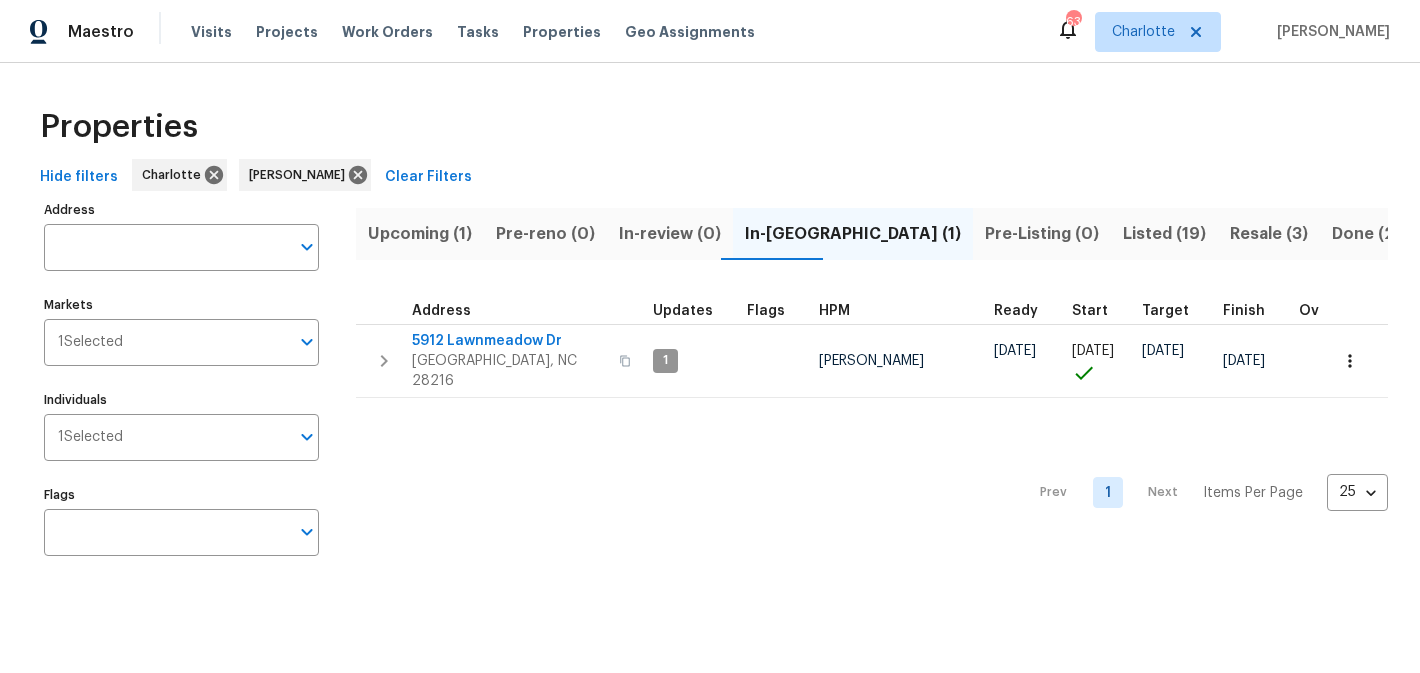 click on "Listed (19)" at bounding box center (1164, 234) 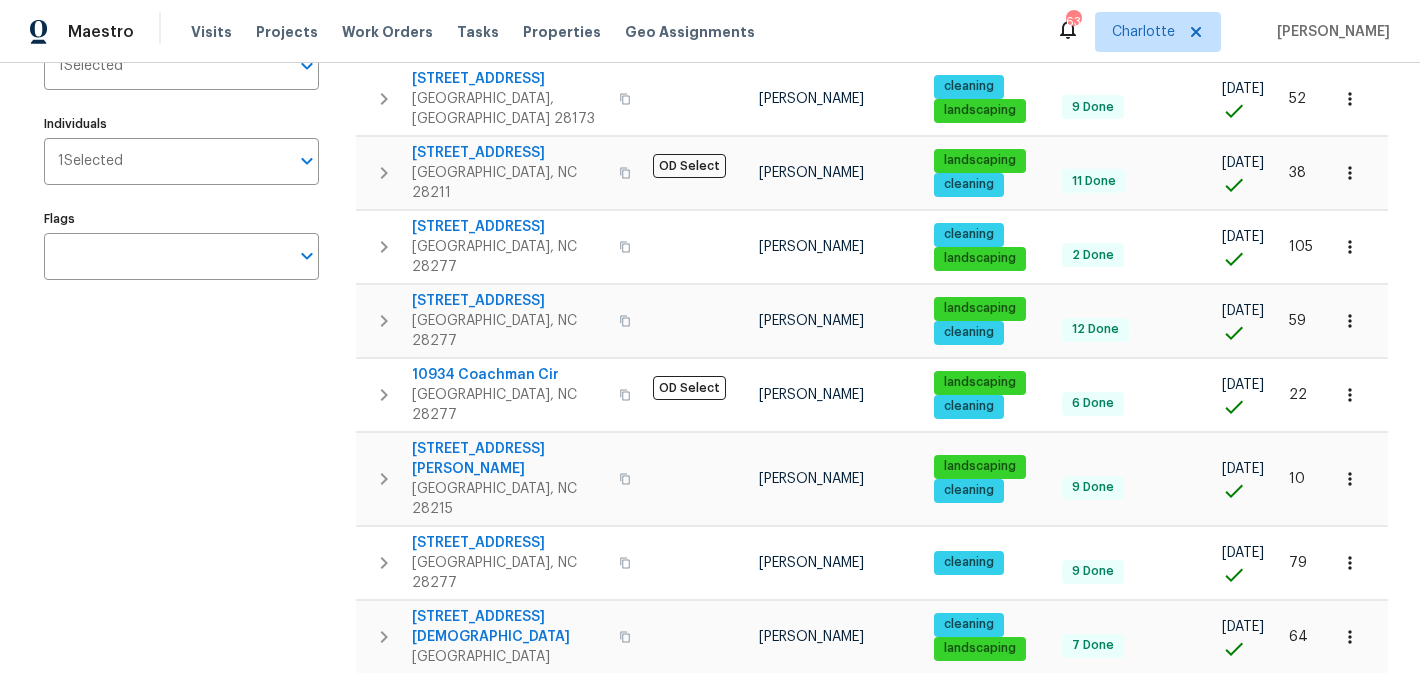scroll, scrollTop: 0, scrollLeft: 0, axis: both 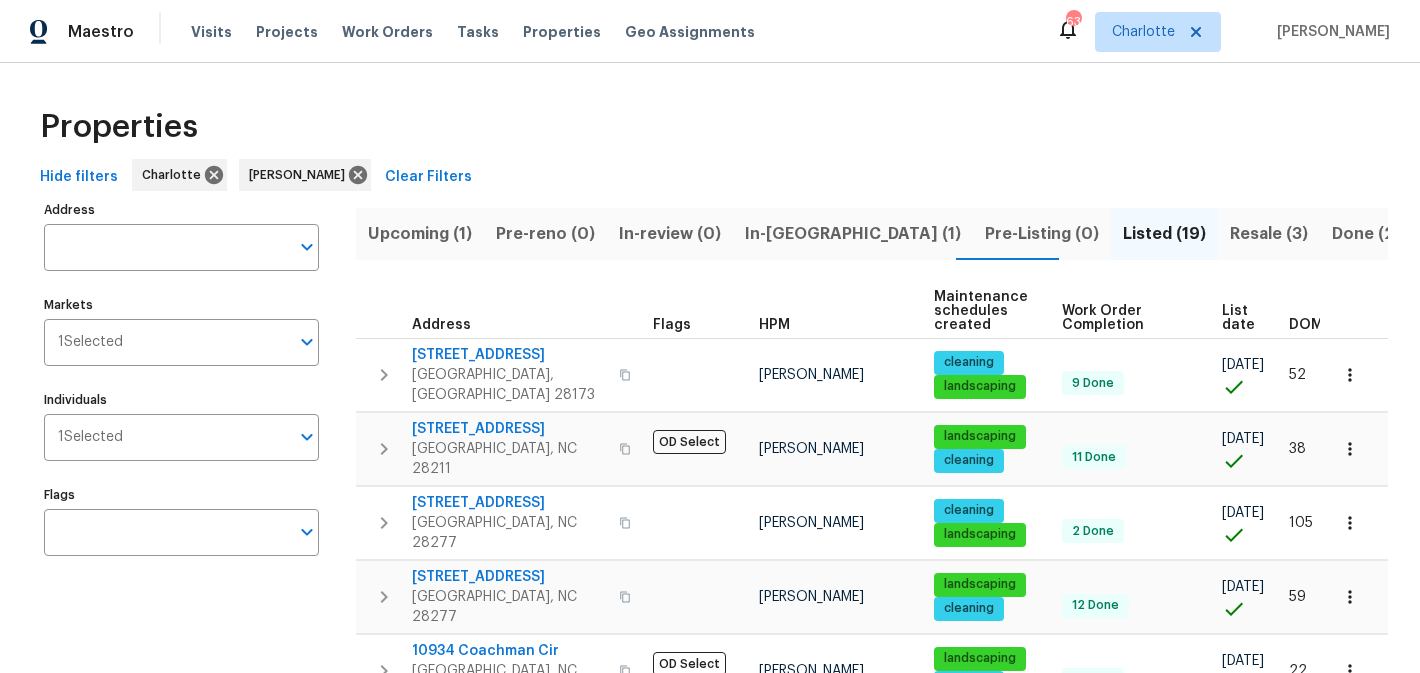 click on "Resale (3)" at bounding box center (1269, 234) 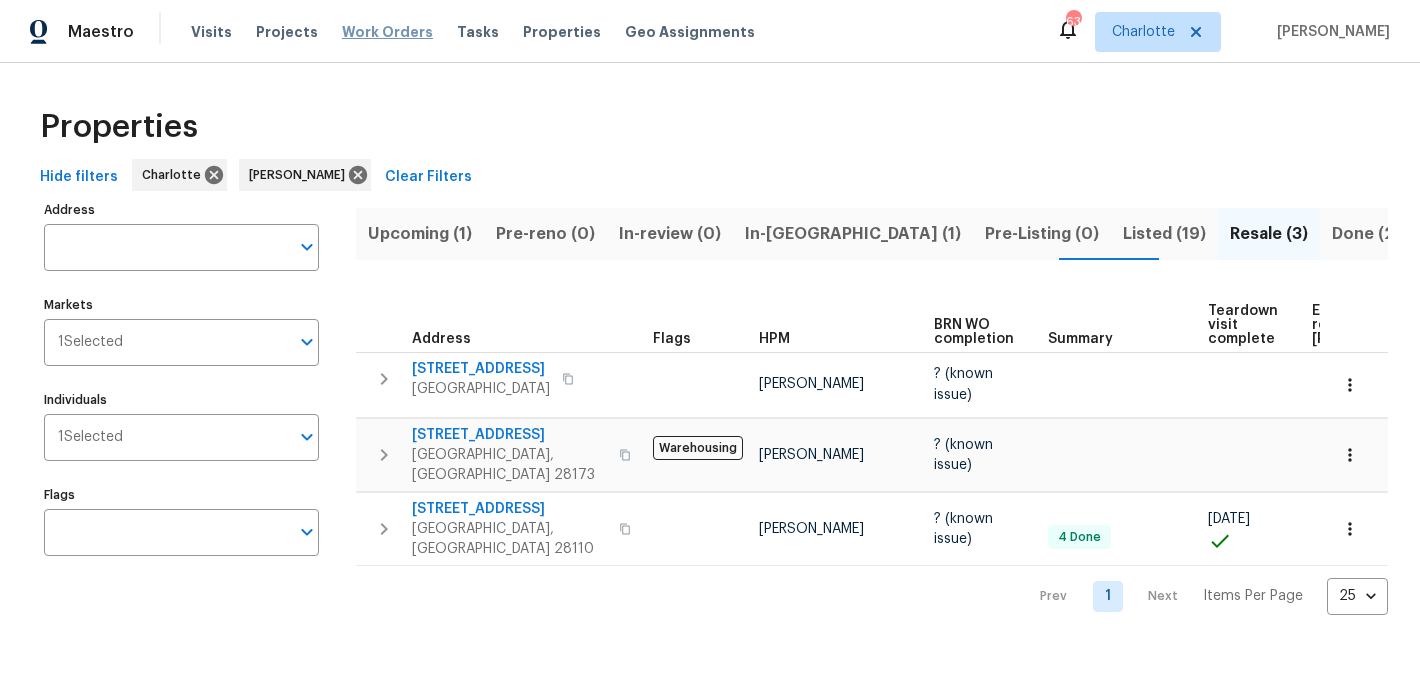 click on "Work Orders" at bounding box center (387, 32) 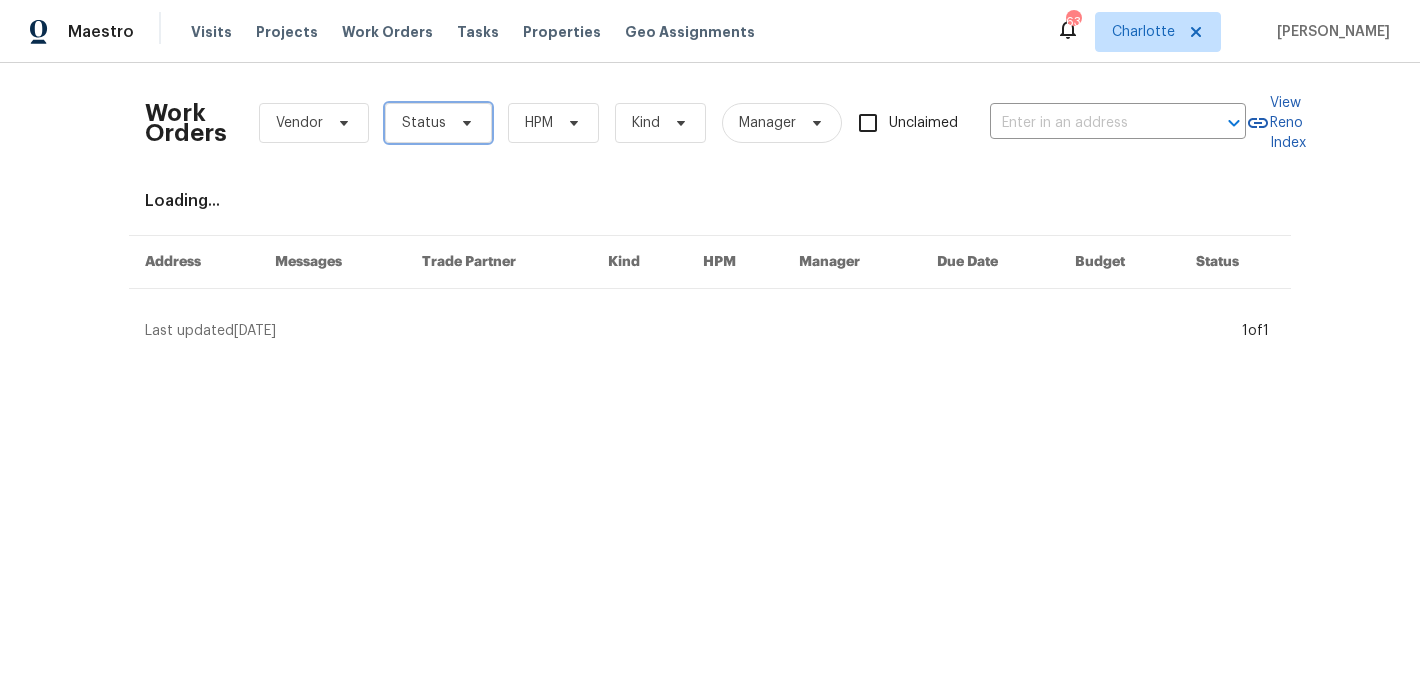 click 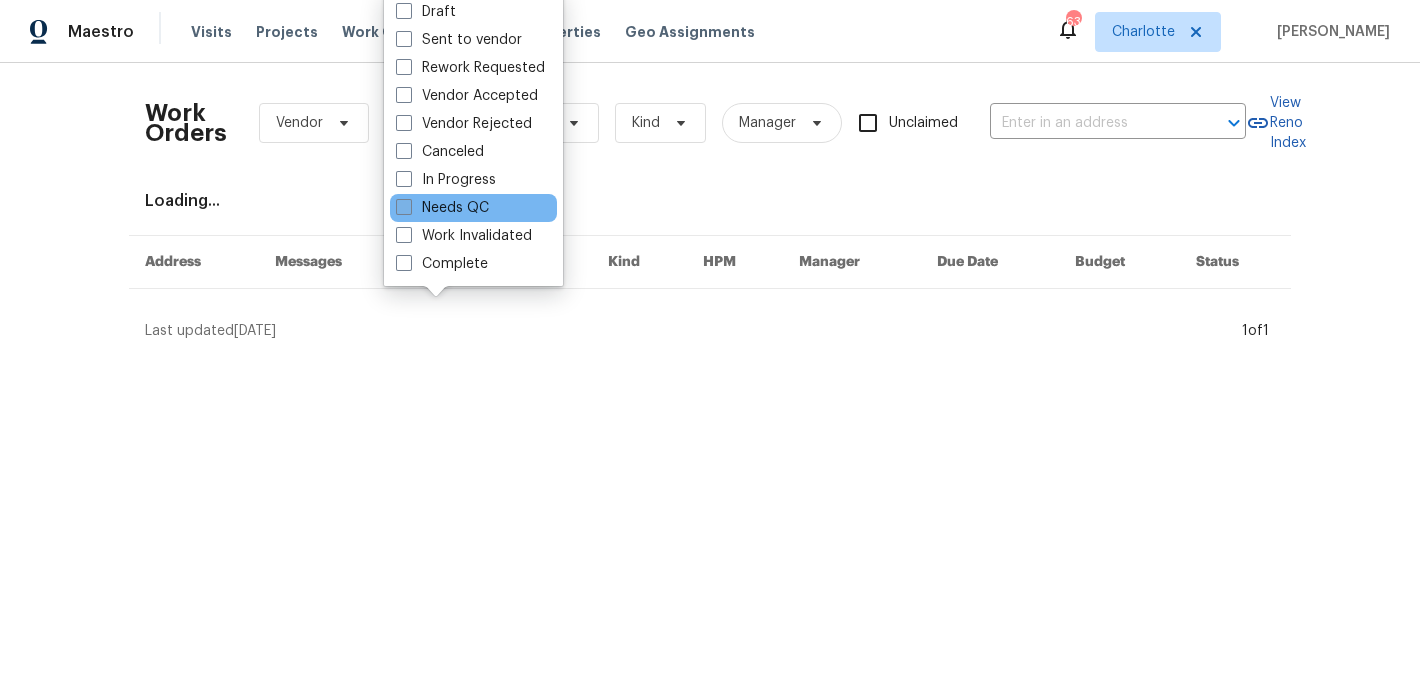 click on "Needs QC" at bounding box center [442, 208] 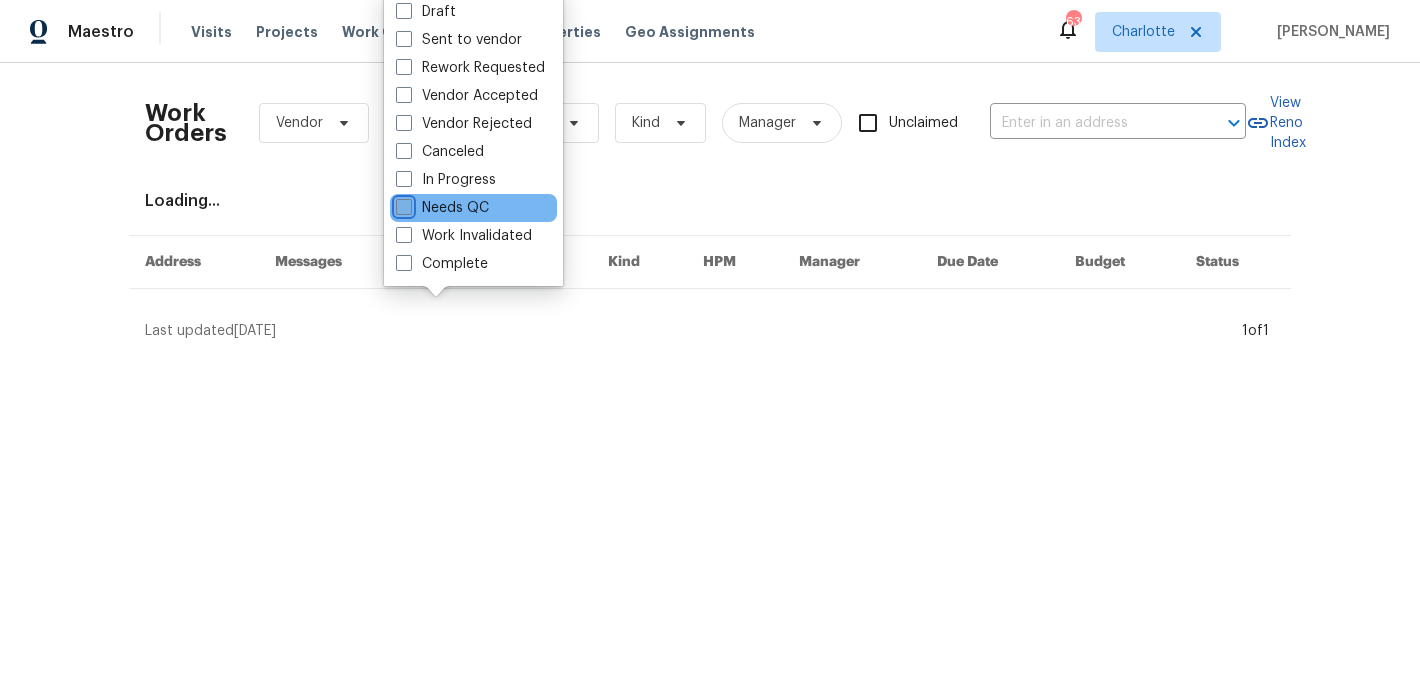 click on "Needs QC" at bounding box center (402, 204) 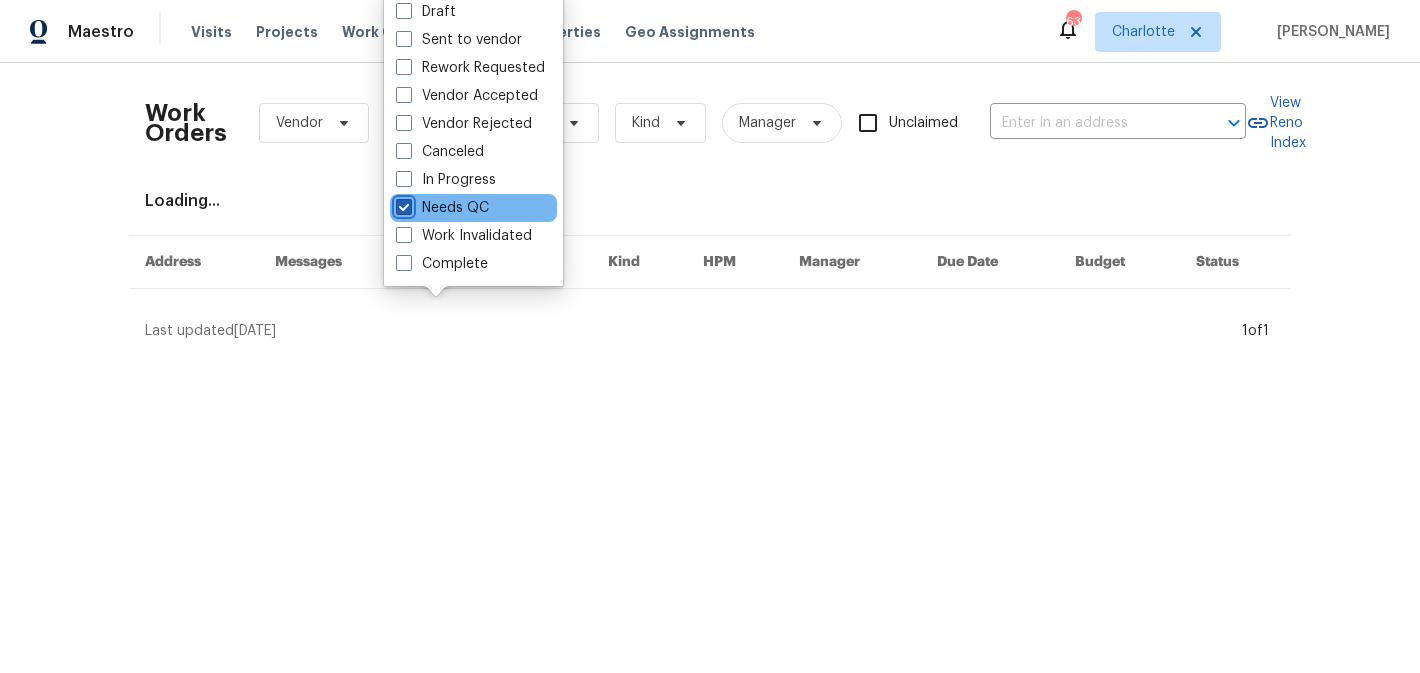 checkbox on "true" 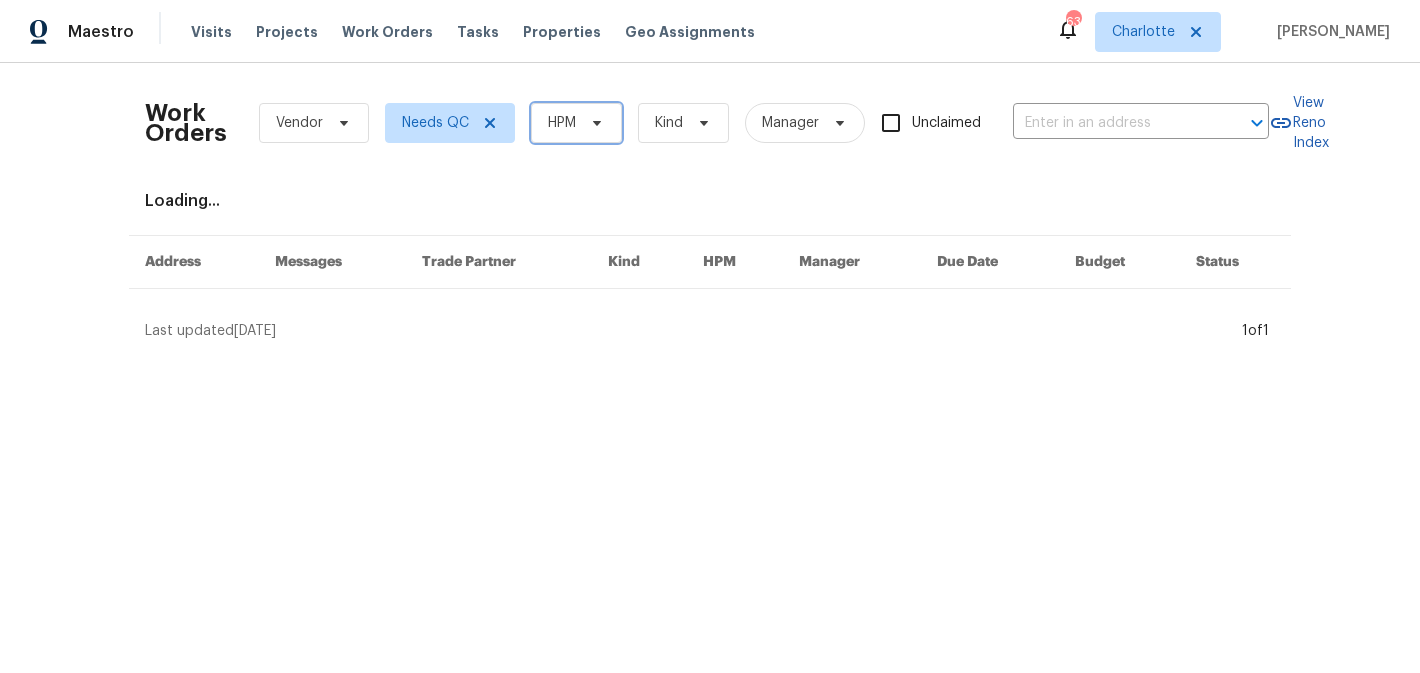 click on "HPM" at bounding box center [562, 123] 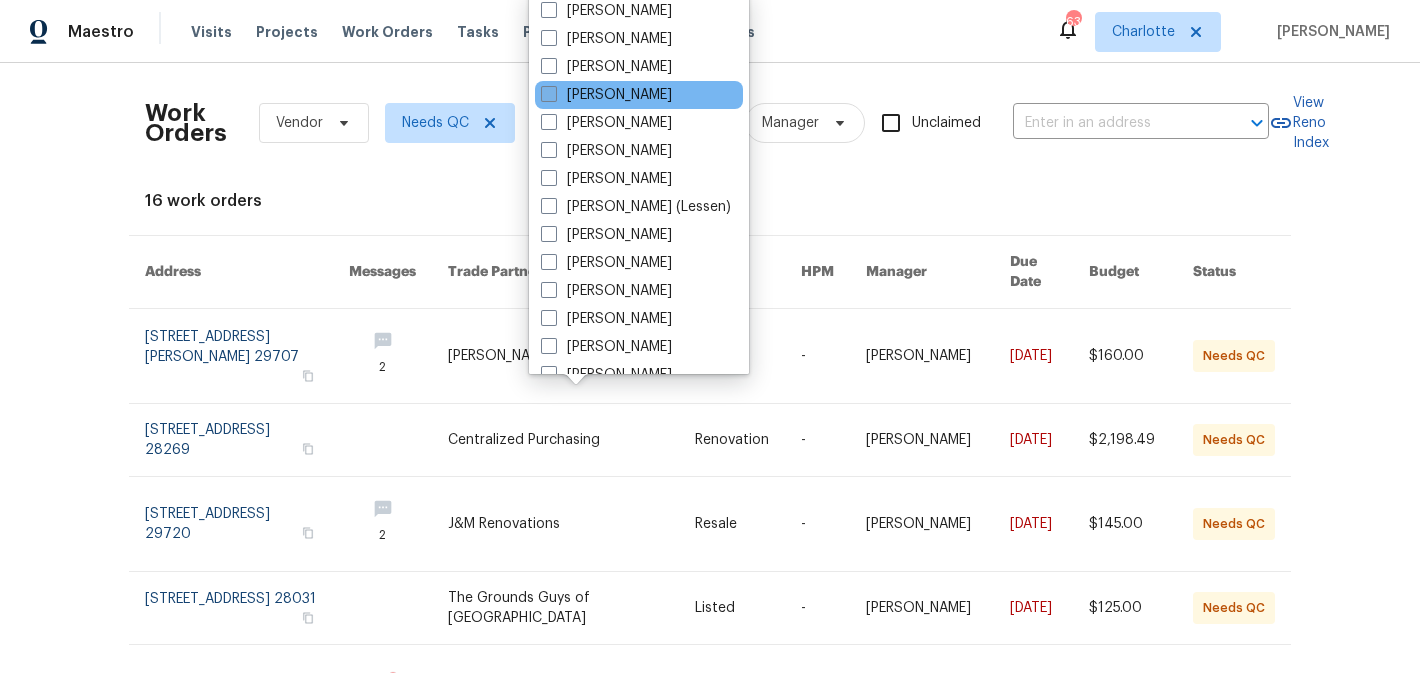 scroll, scrollTop: 248, scrollLeft: 0, axis: vertical 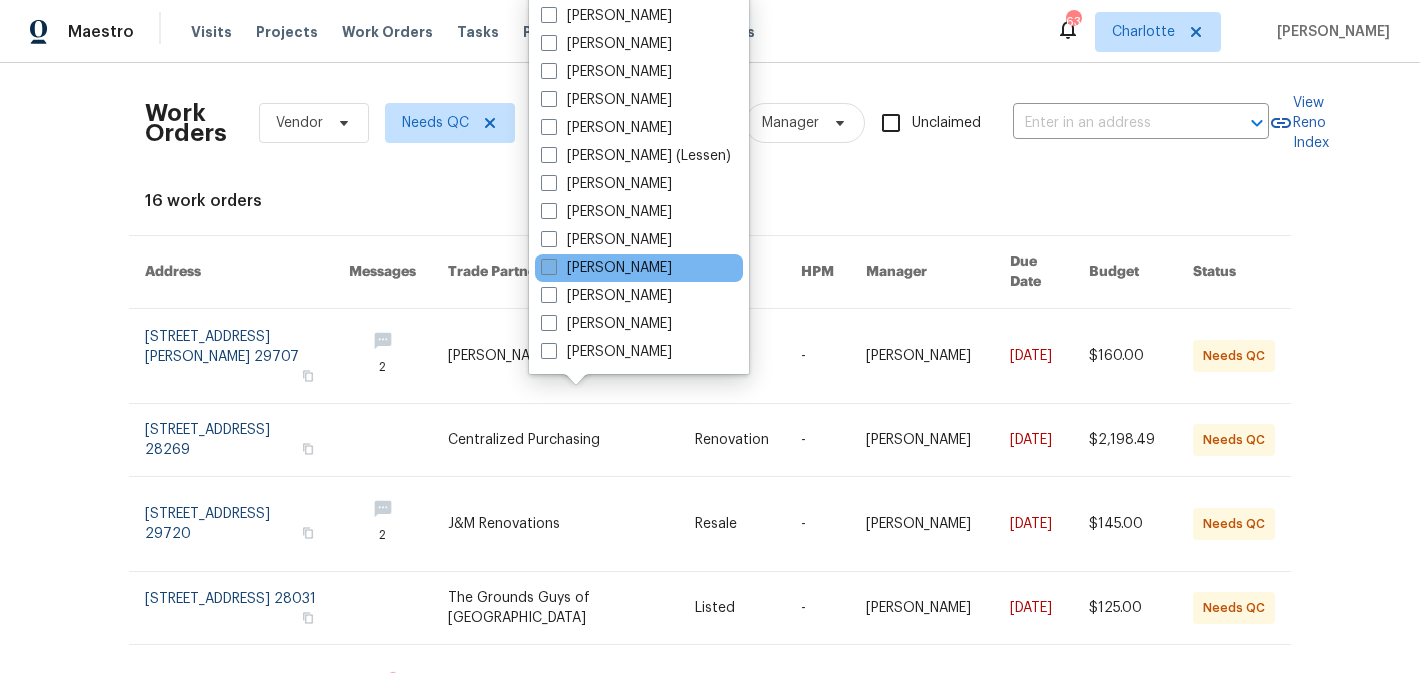 click on "[PERSON_NAME]" at bounding box center (606, 268) 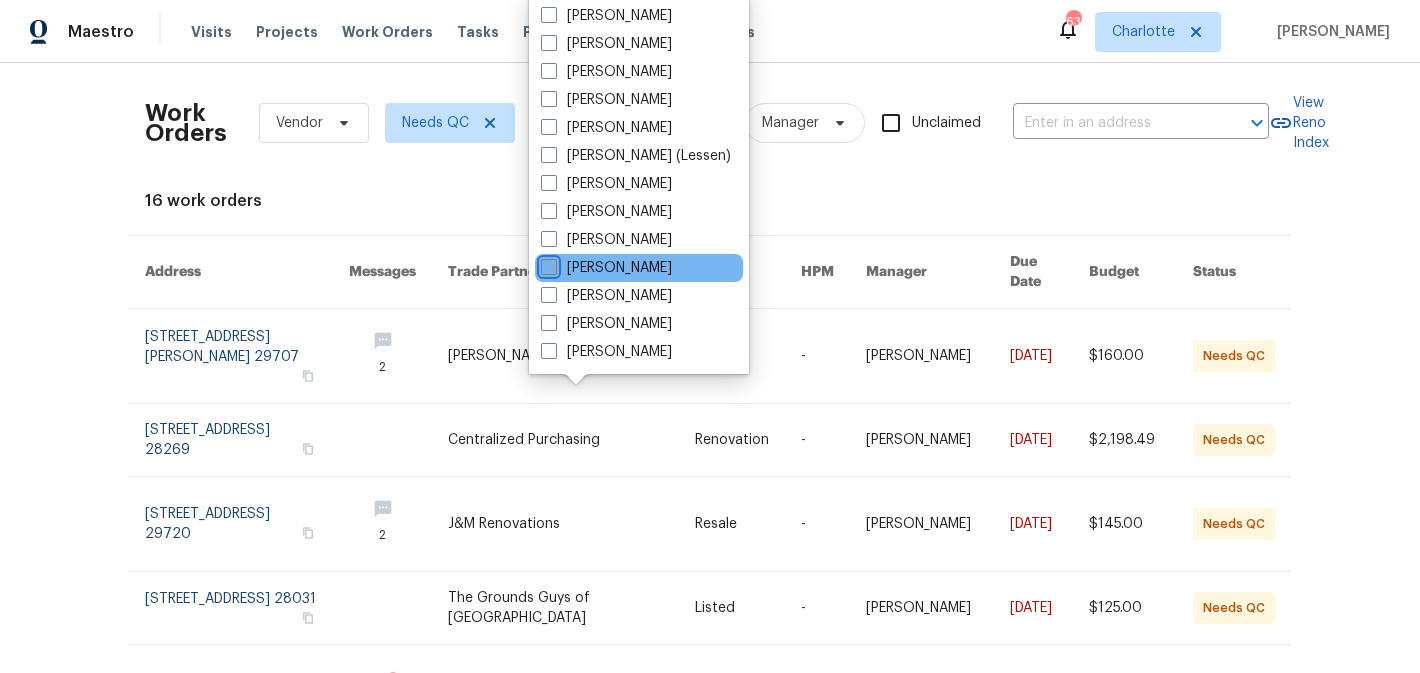 click on "[PERSON_NAME]" at bounding box center (547, 264) 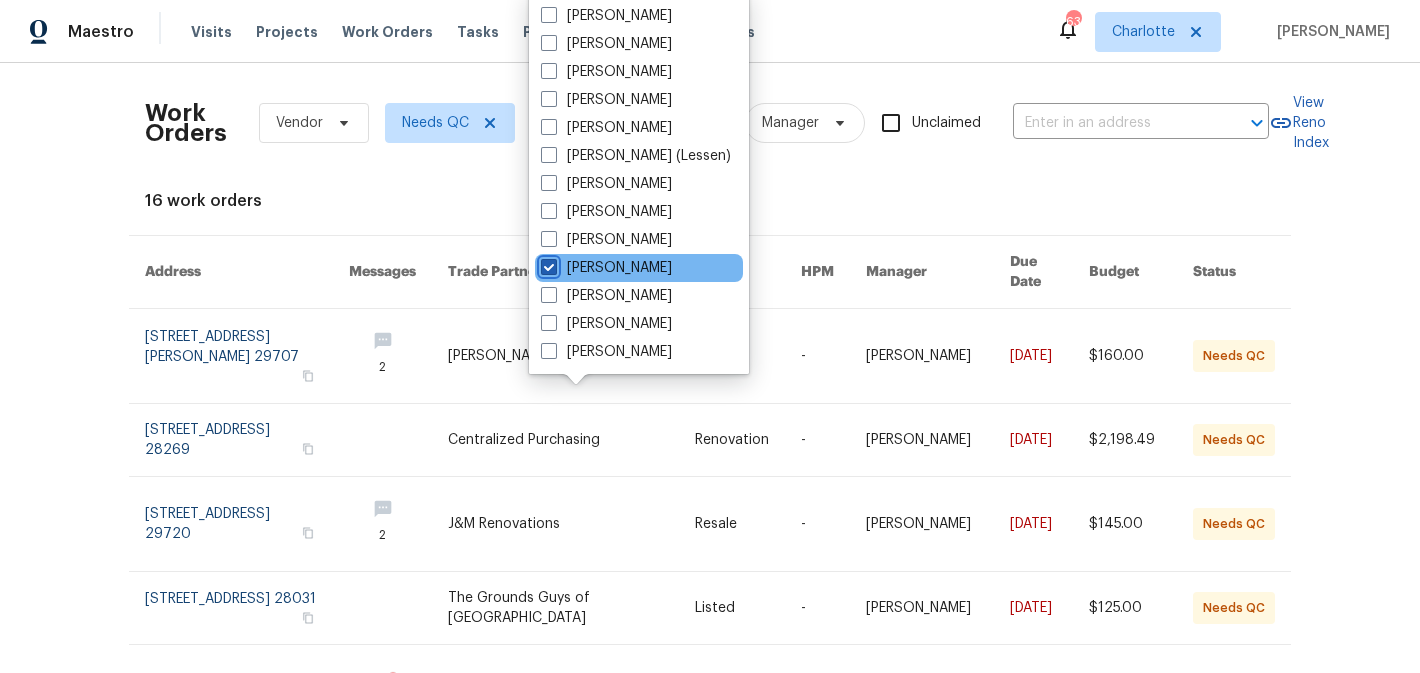 checkbox on "true" 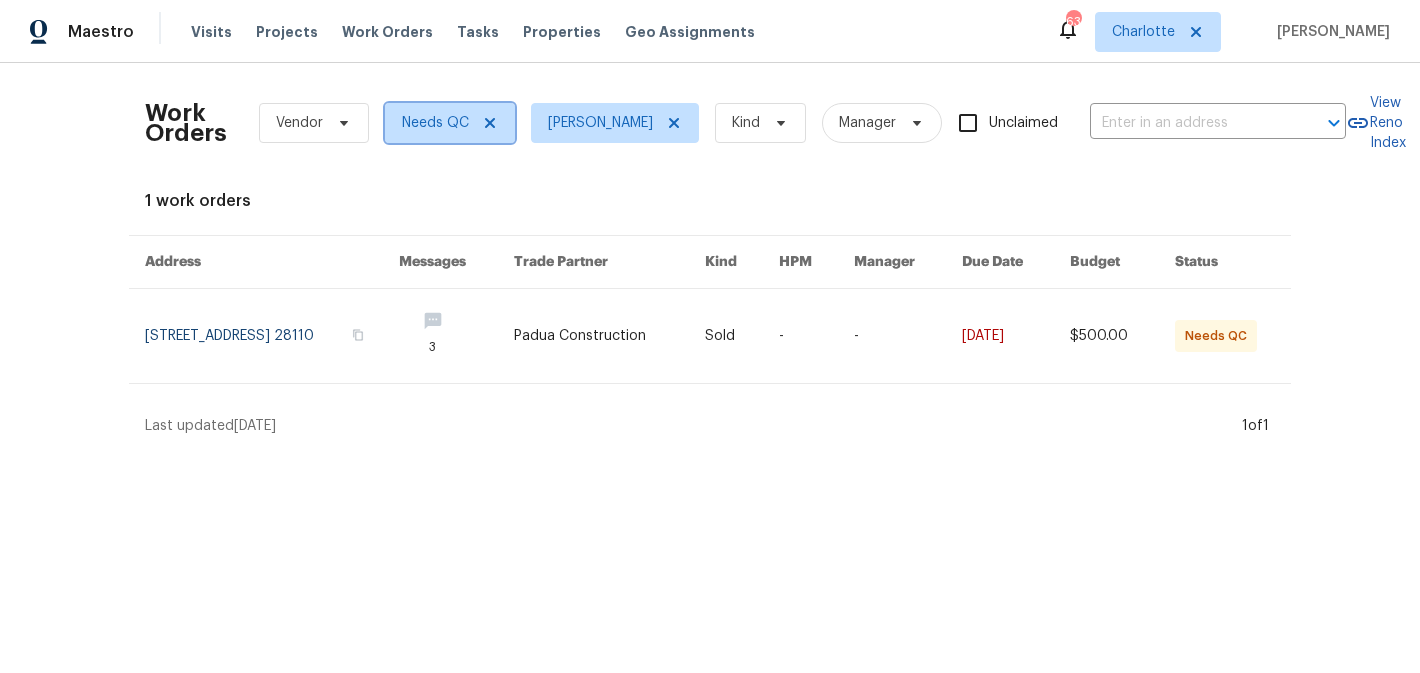 click 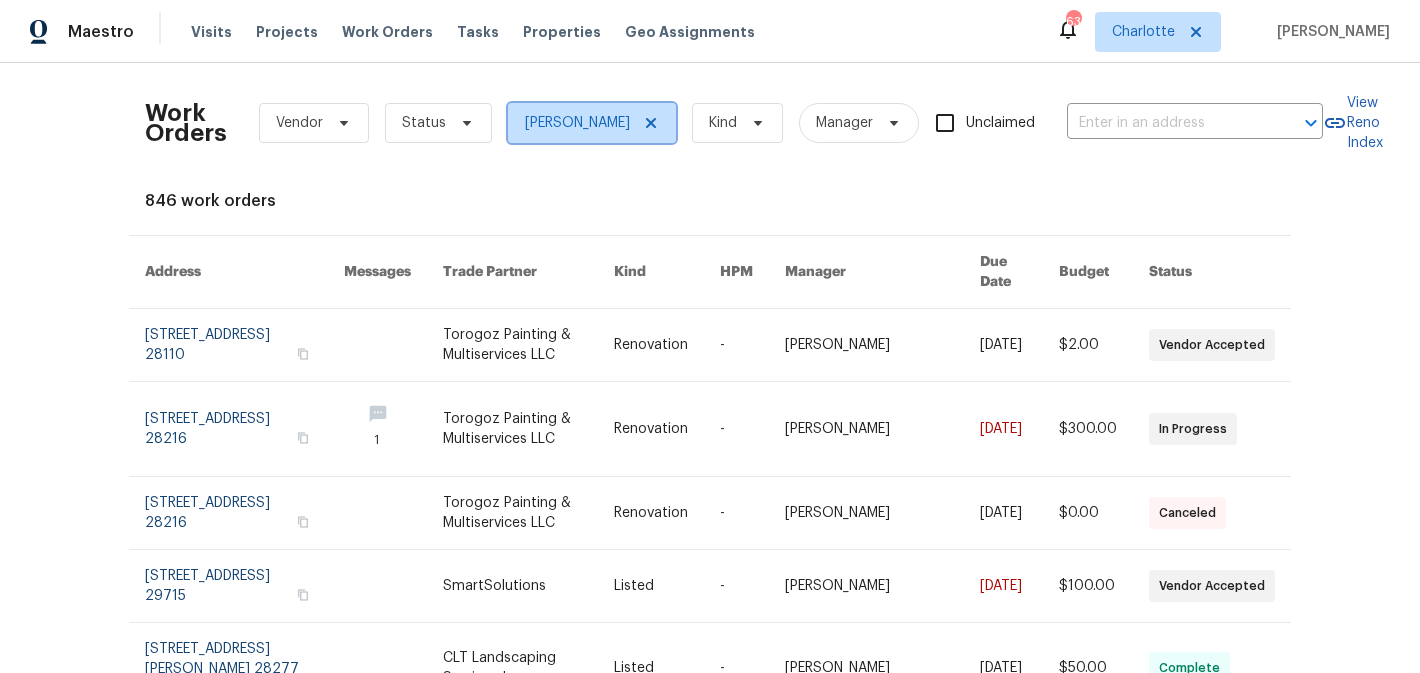 click 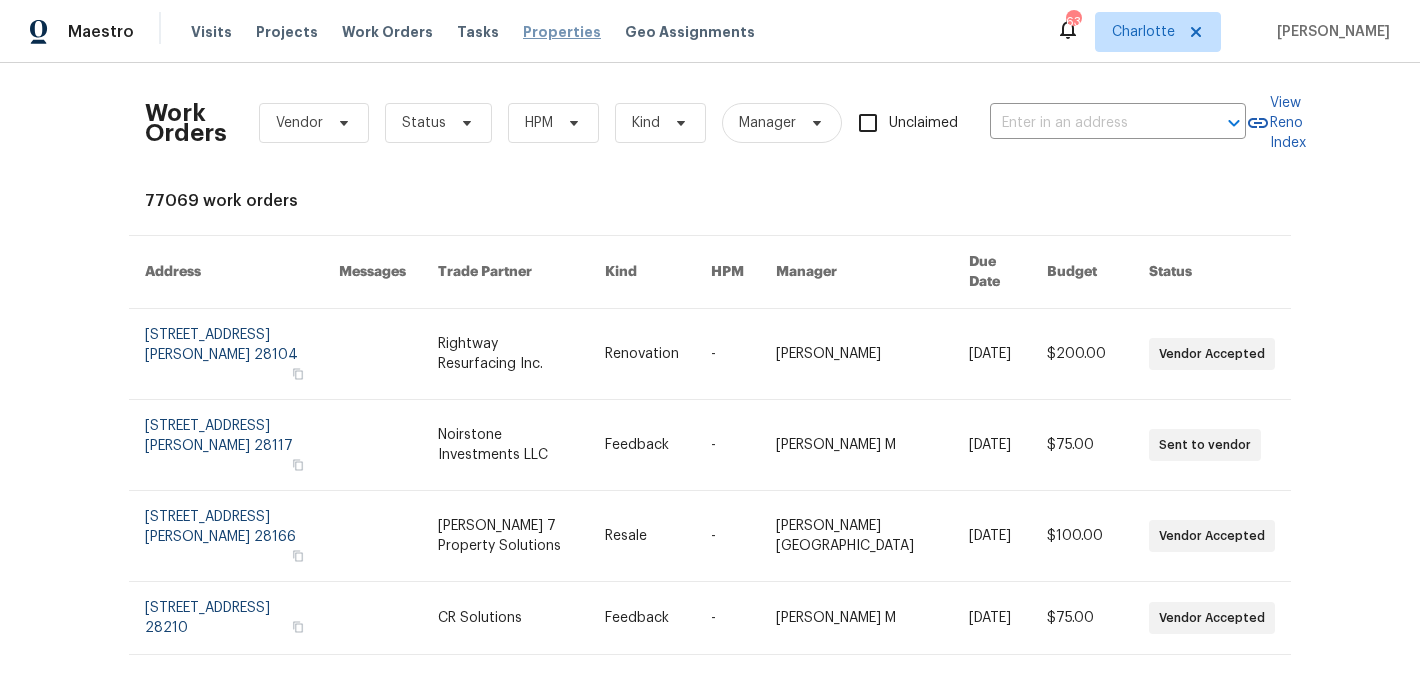 click on "Properties" at bounding box center (562, 32) 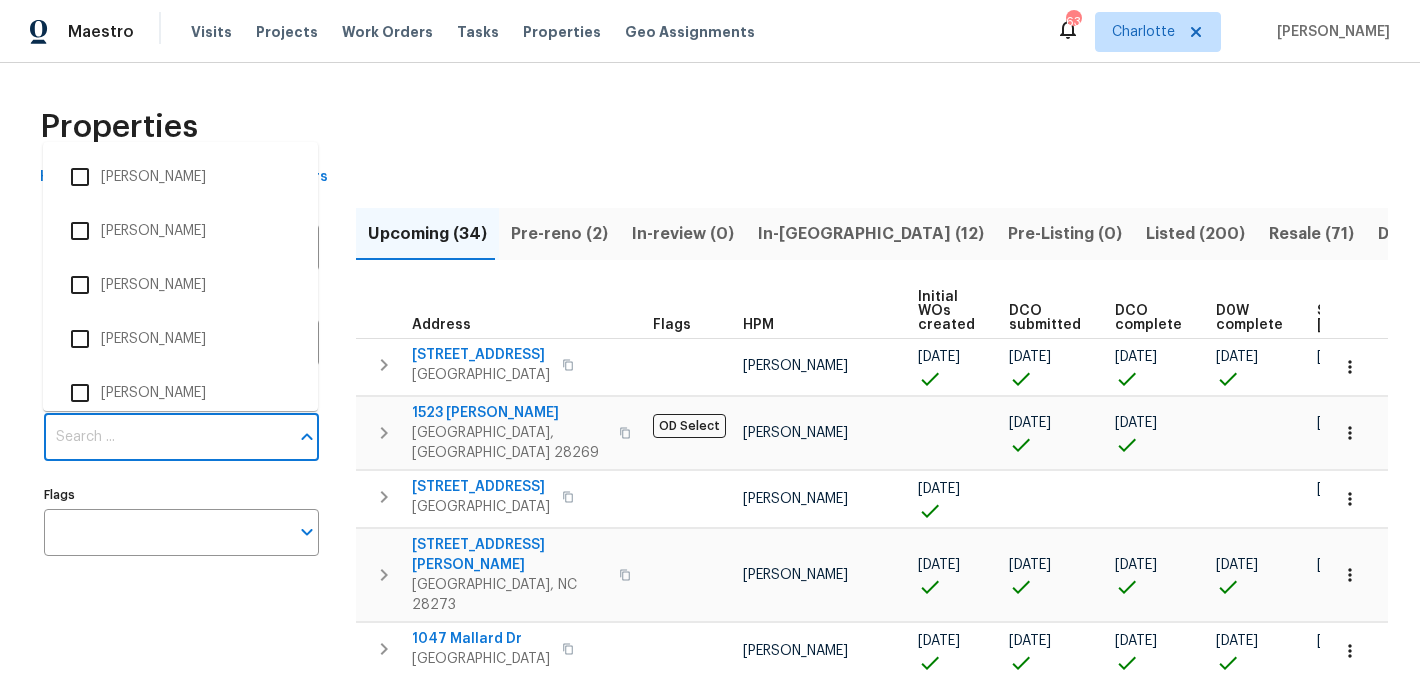 click on "Individuals" at bounding box center (166, 437) 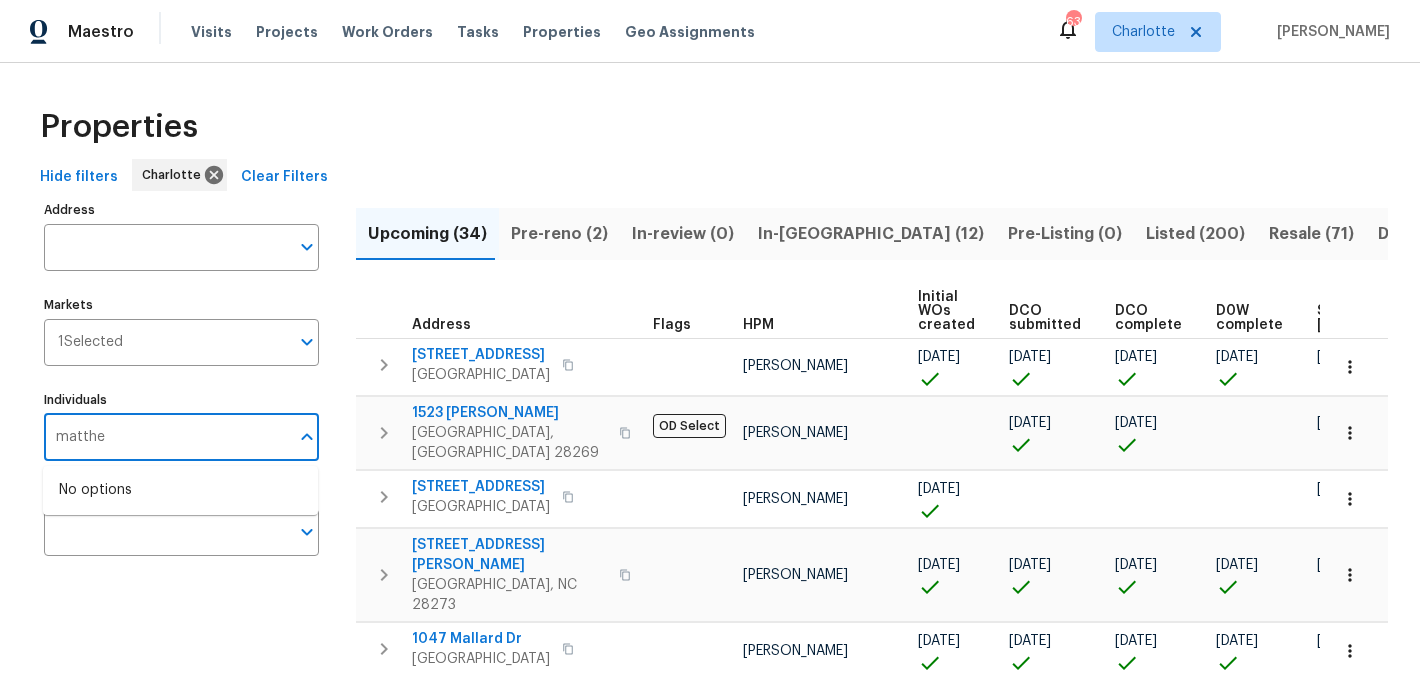 type on "matthew" 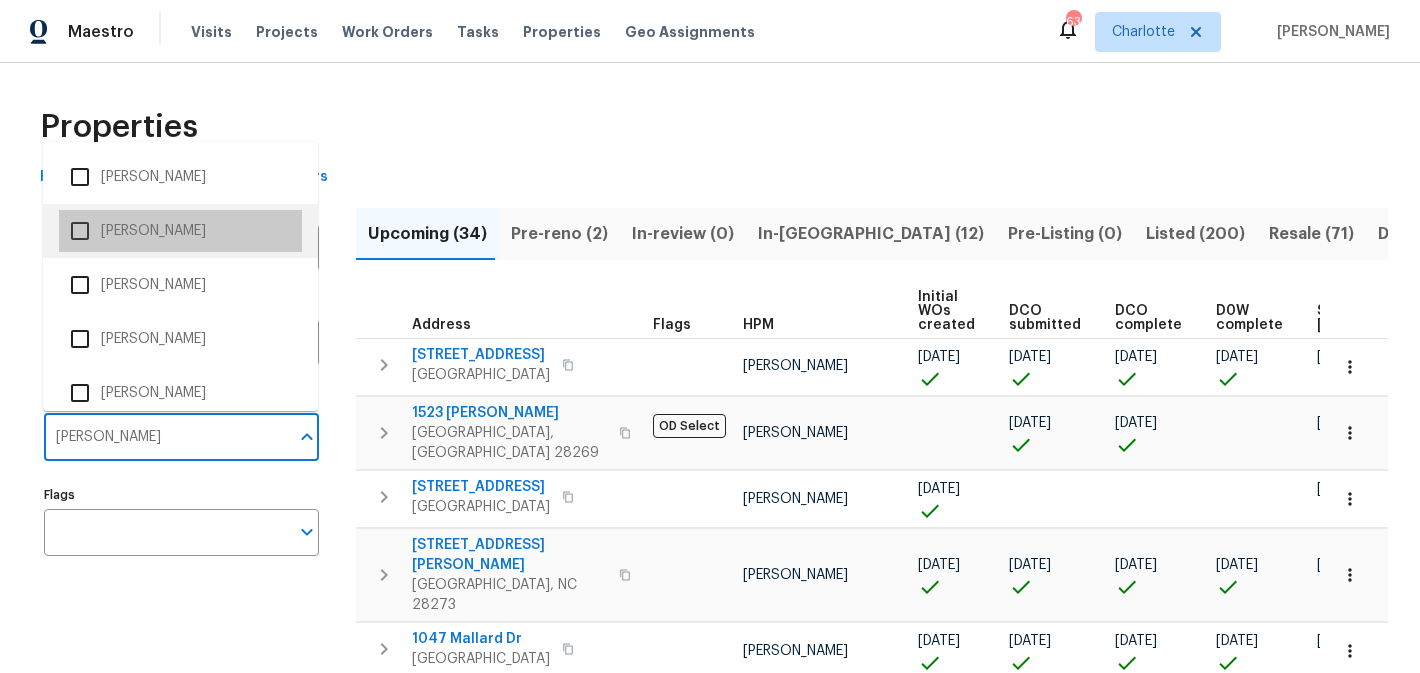 click on "[PERSON_NAME]" at bounding box center (180, 231) 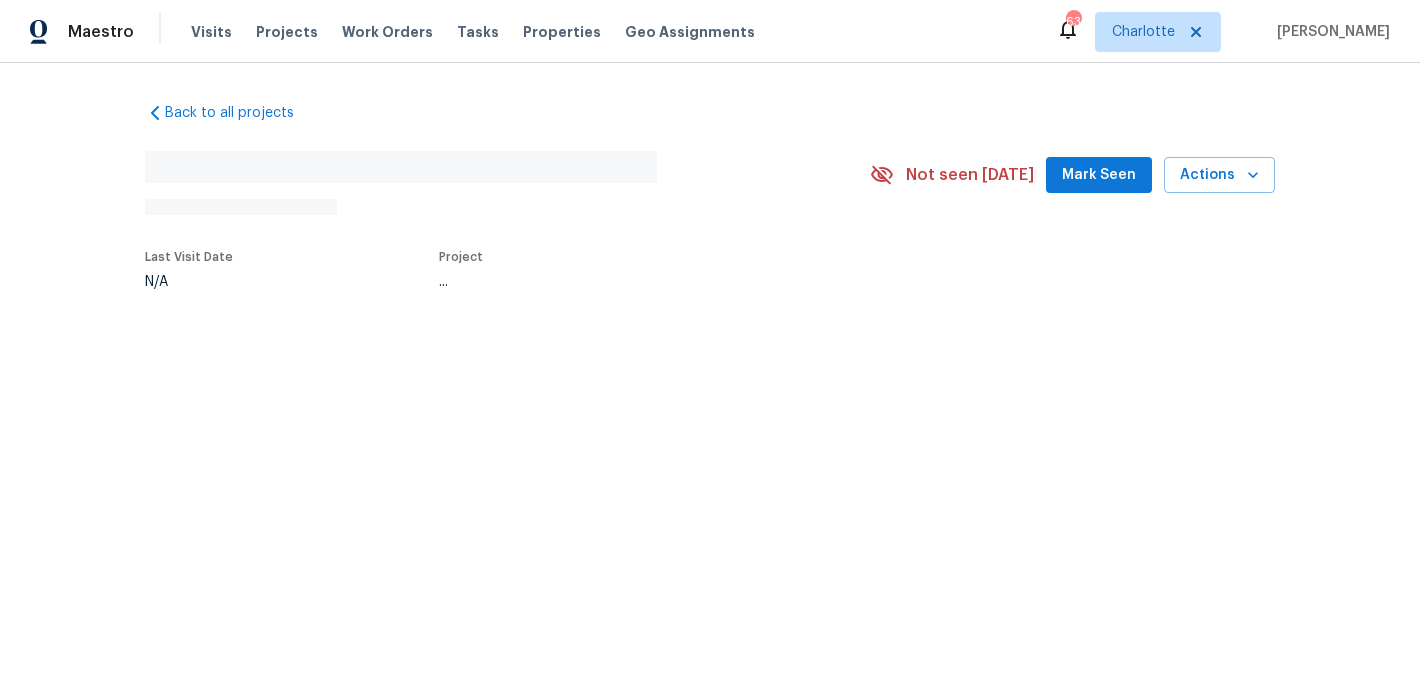 scroll, scrollTop: 0, scrollLeft: 0, axis: both 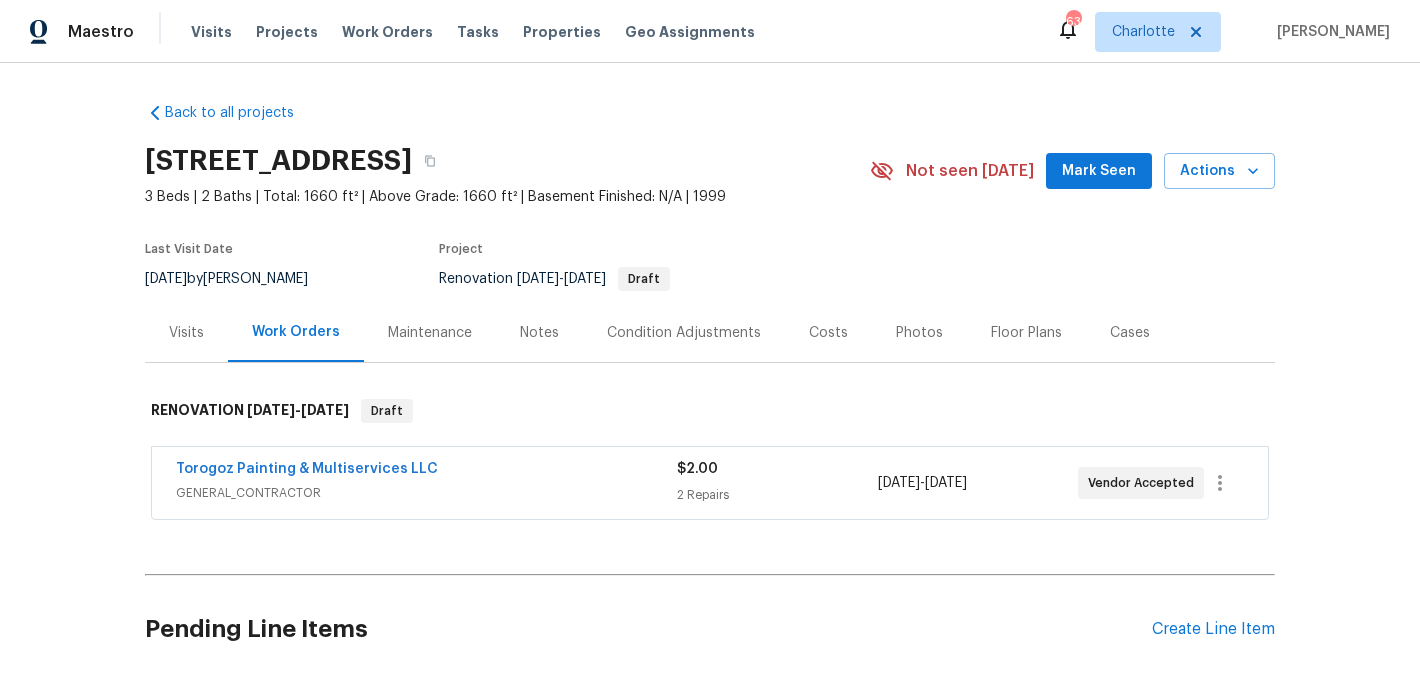 click on "Mark Seen" at bounding box center (1099, 171) 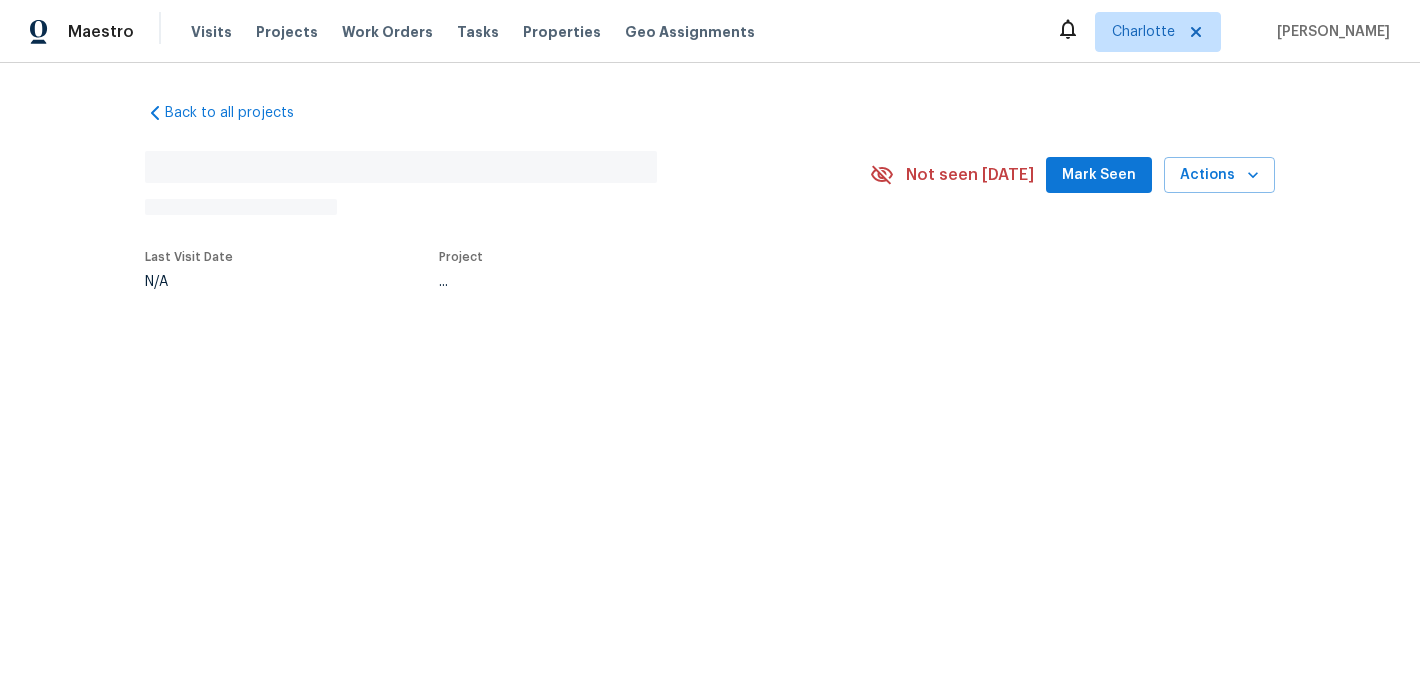 scroll, scrollTop: 0, scrollLeft: 0, axis: both 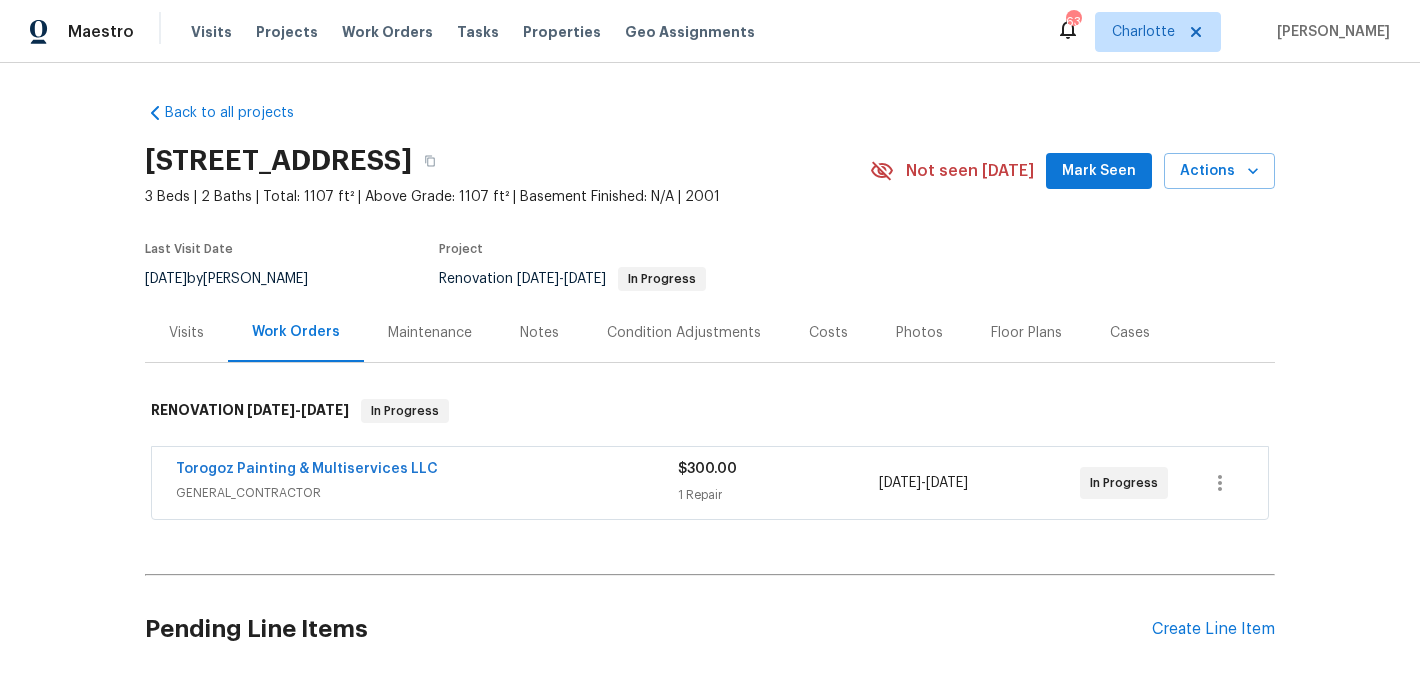 click on "Mark Seen" at bounding box center (1099, 171) 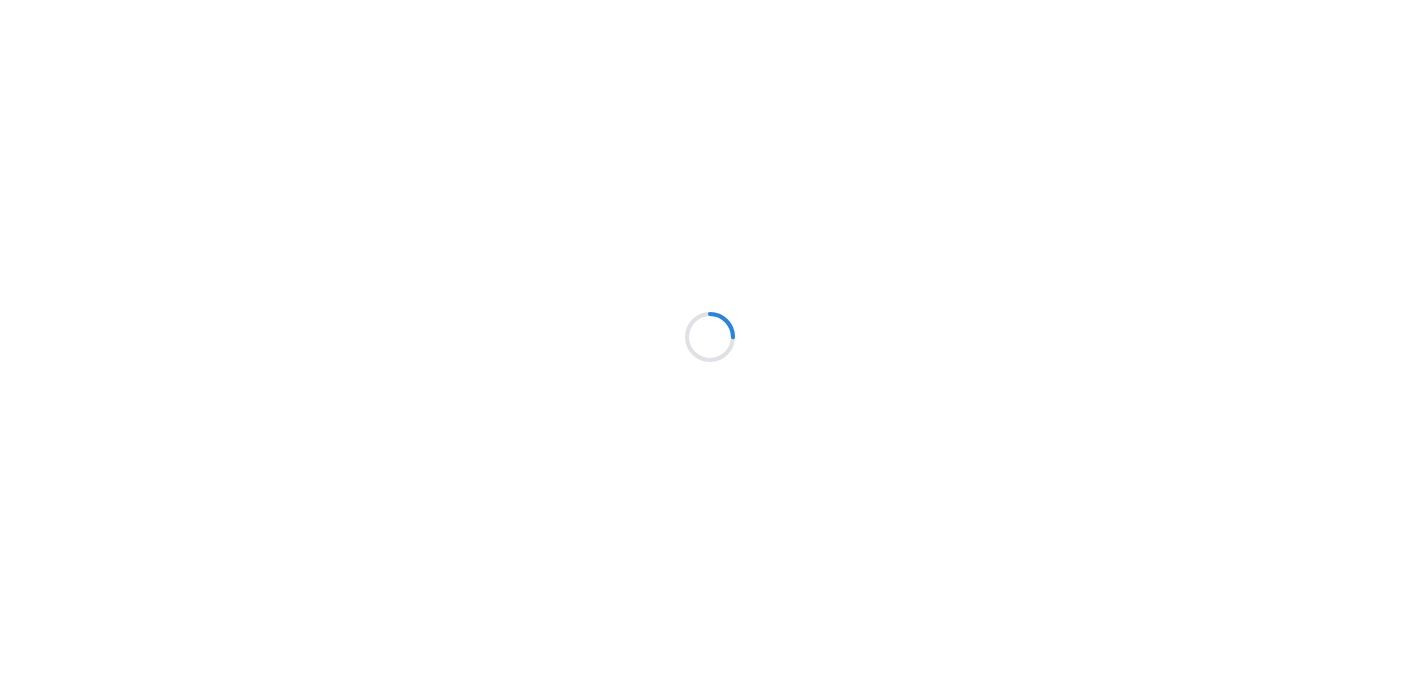 scroll, scrollTop: 0, scrollLeft: 0, axis: both 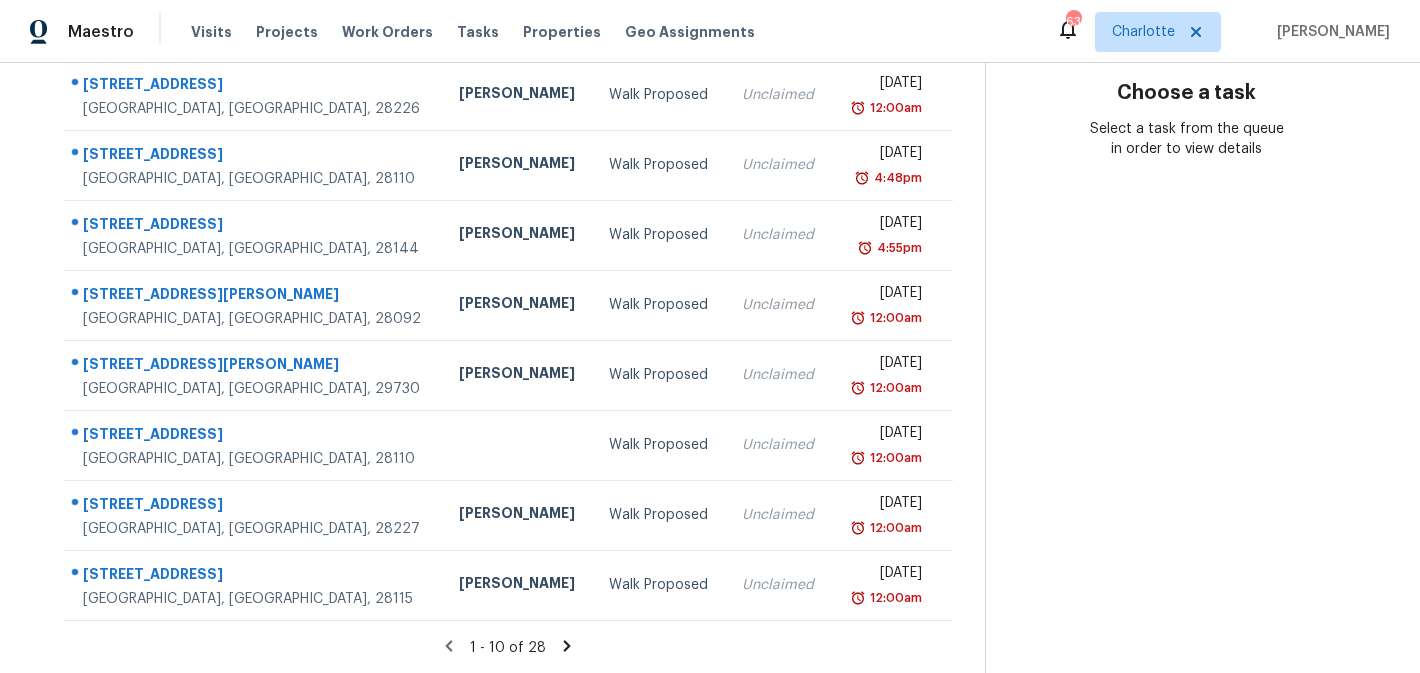 click 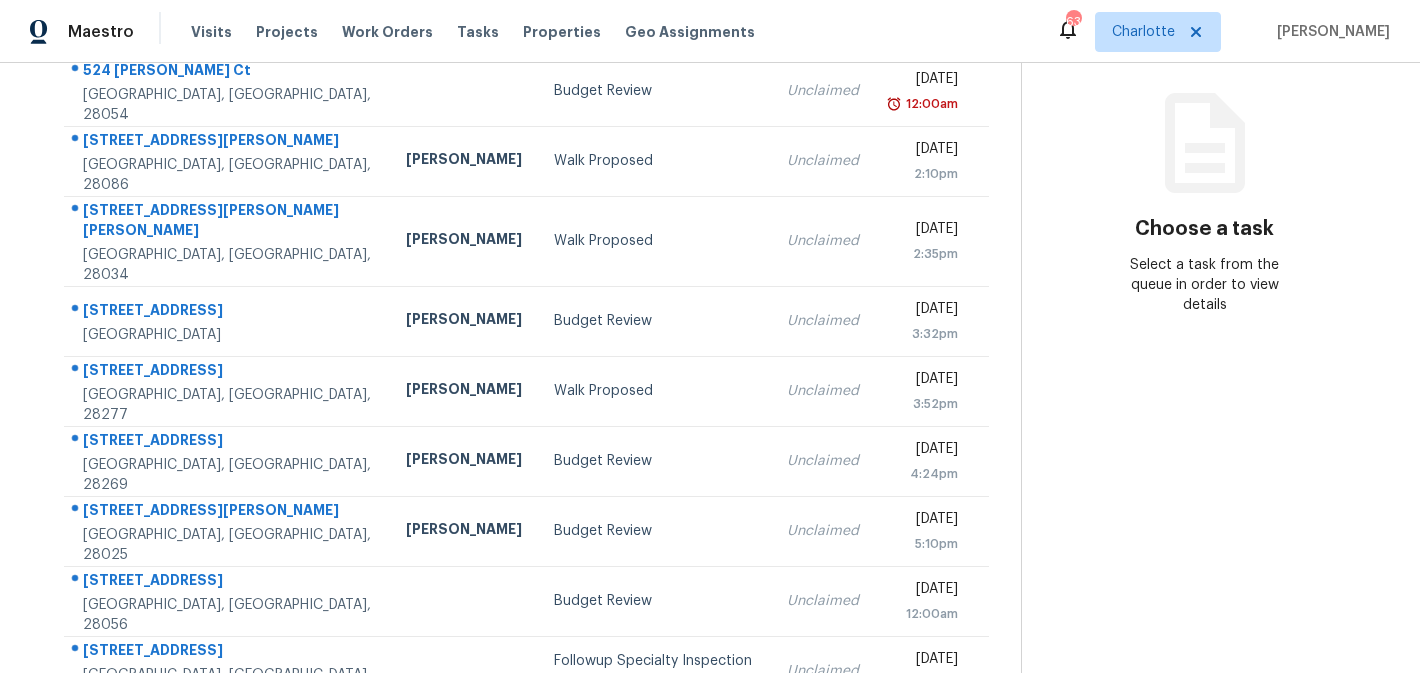 scroll, scrollTop: 368, scrollLeft: 0, axis: vertical 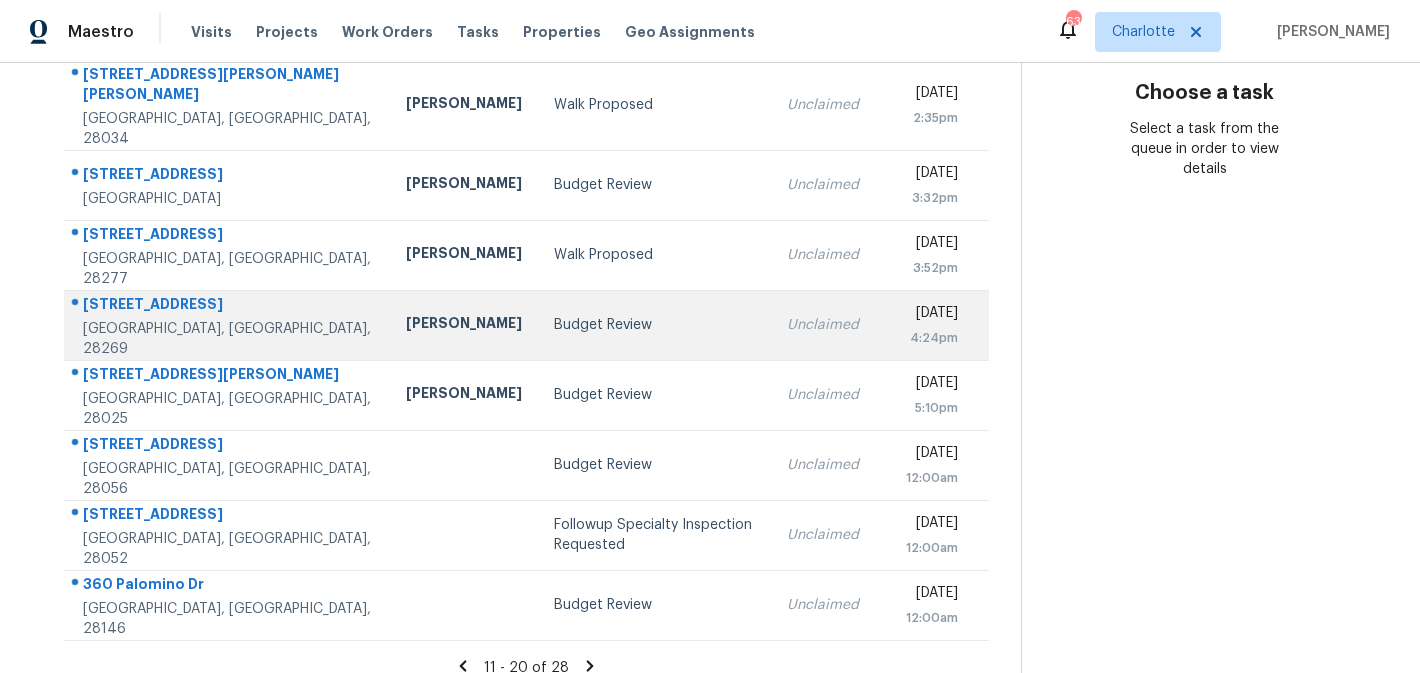 click on "Budget Review" at bounding box center (655, 325) 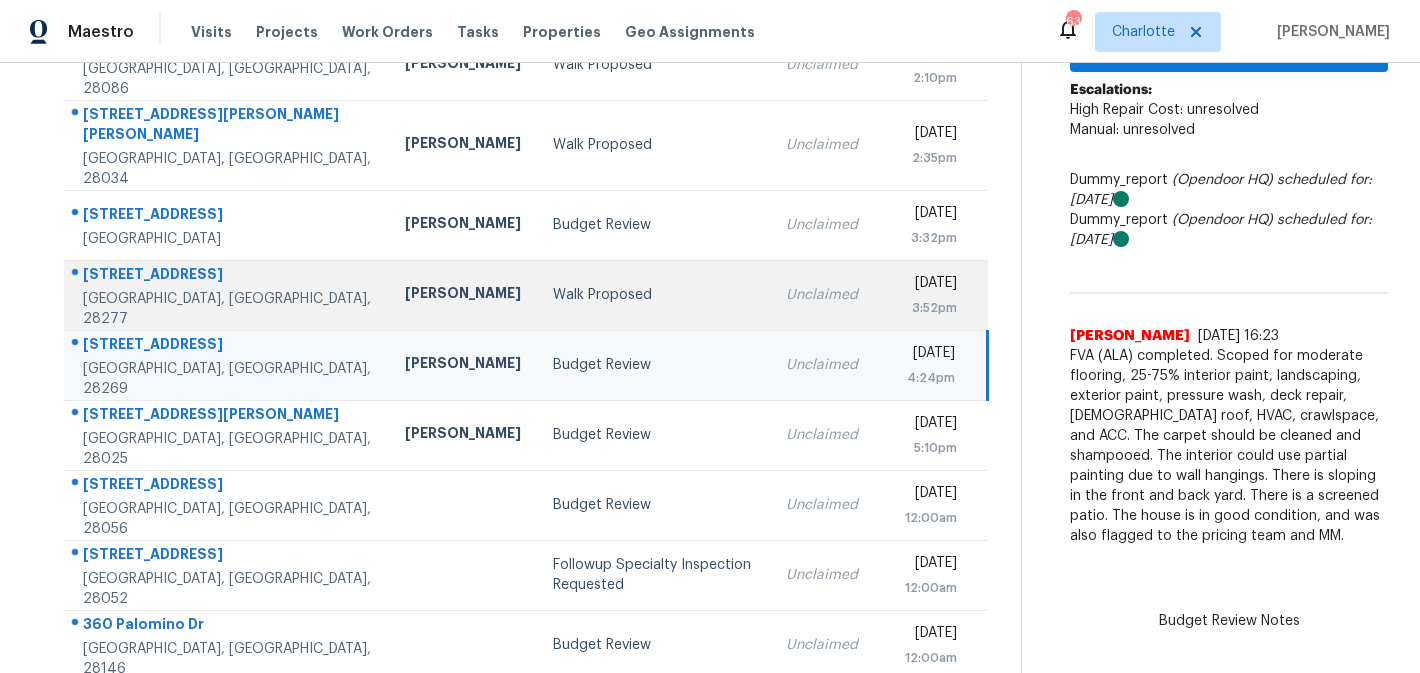 scroll, scrollTop: 311, scrollLeft: 0, axis: vertical 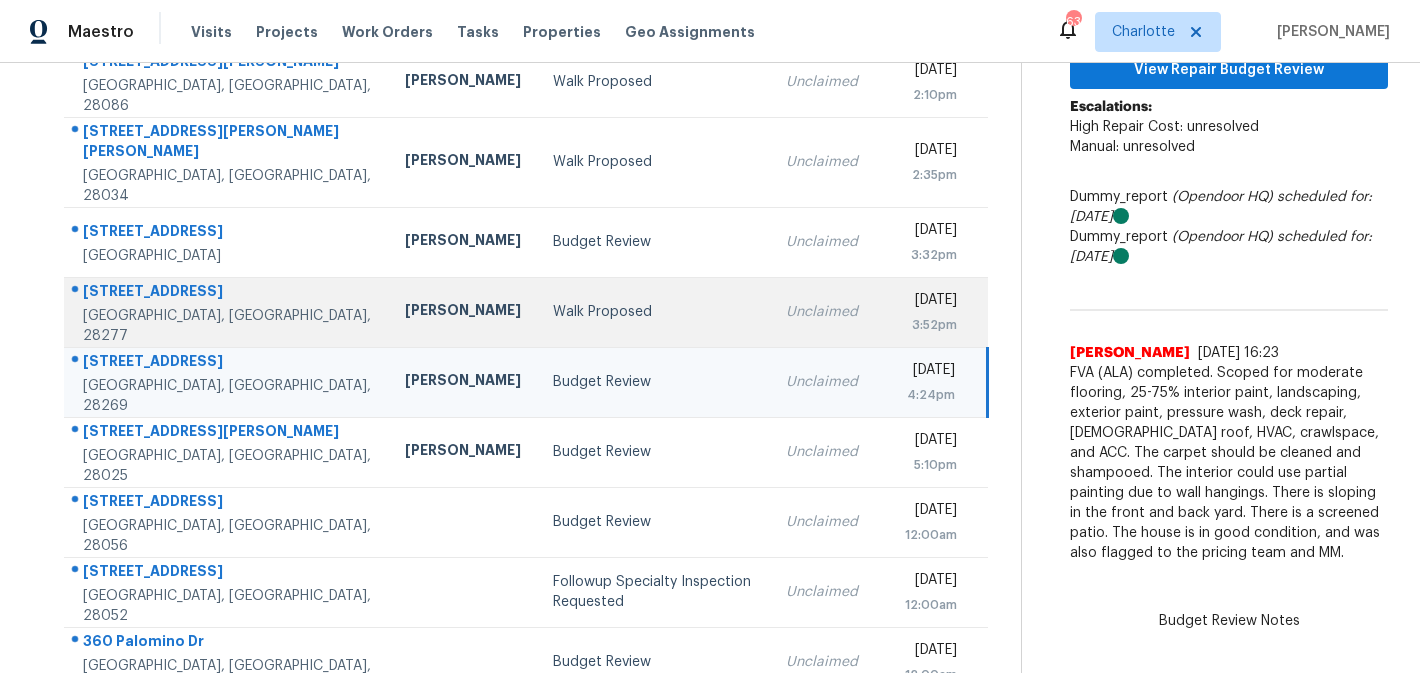 click on "Budget Review" at bounding box center [653, 242] 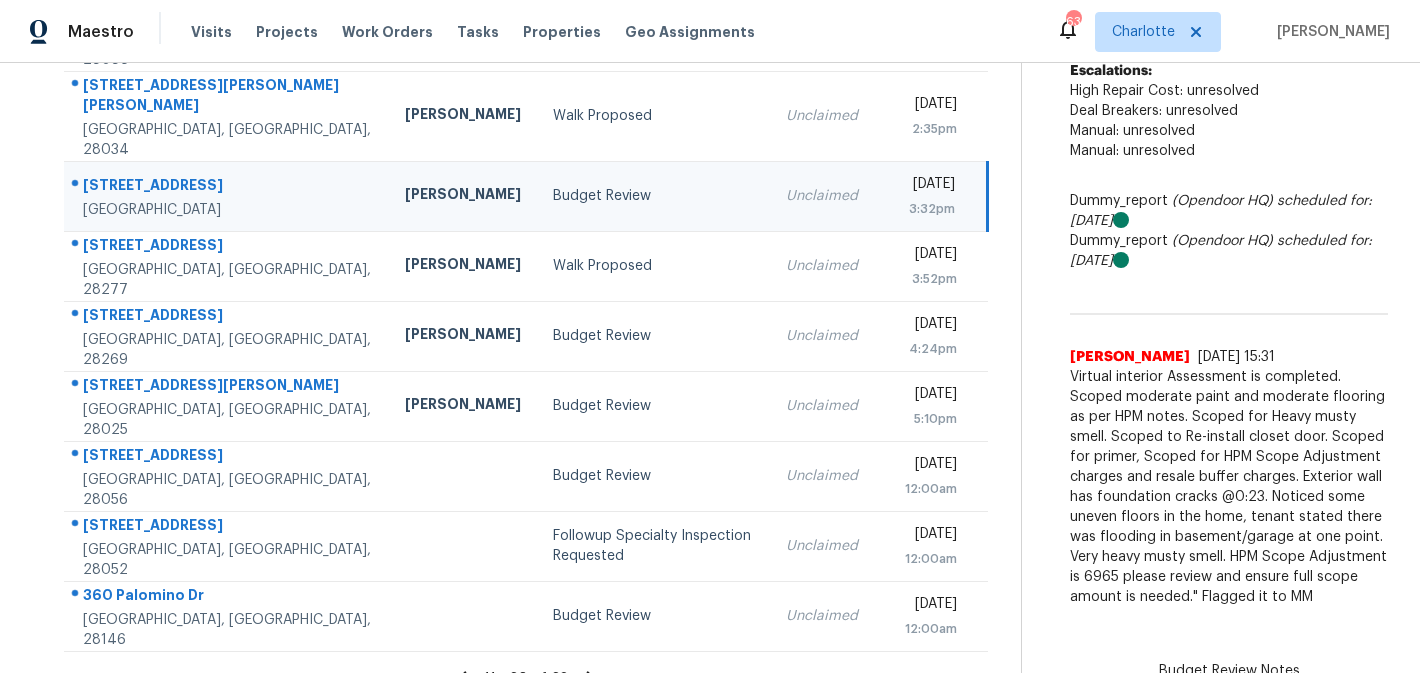 scroll, scrollTop: 368, scrollLeft: 0, axis: vertical 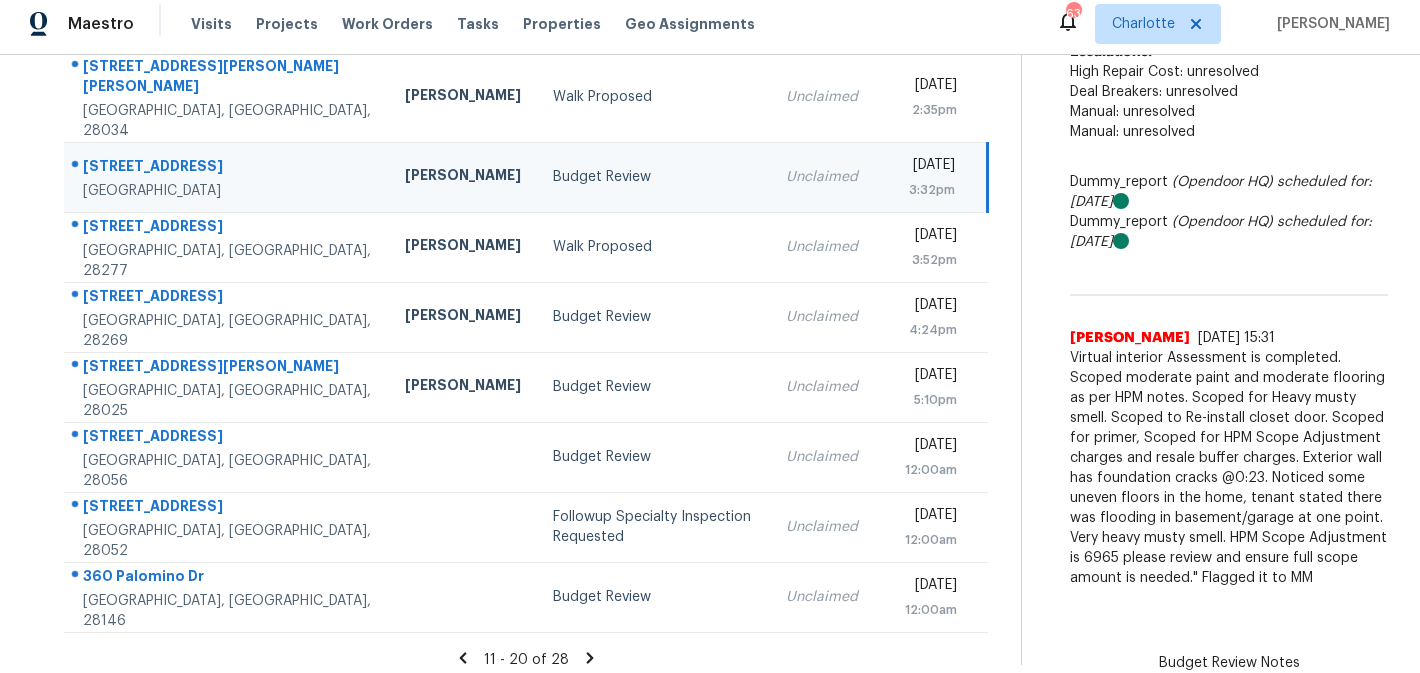 click 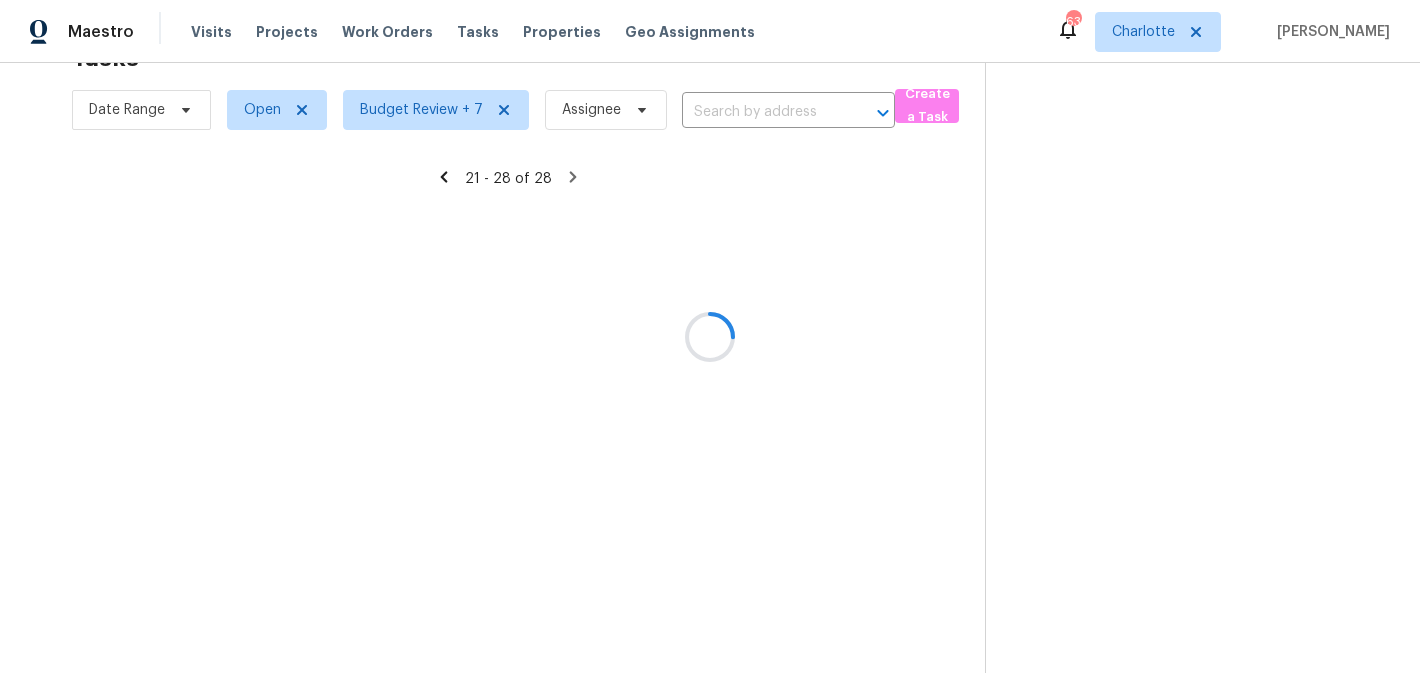 scroll, scrollTop: 0, scrollLeft: 0, axis: both 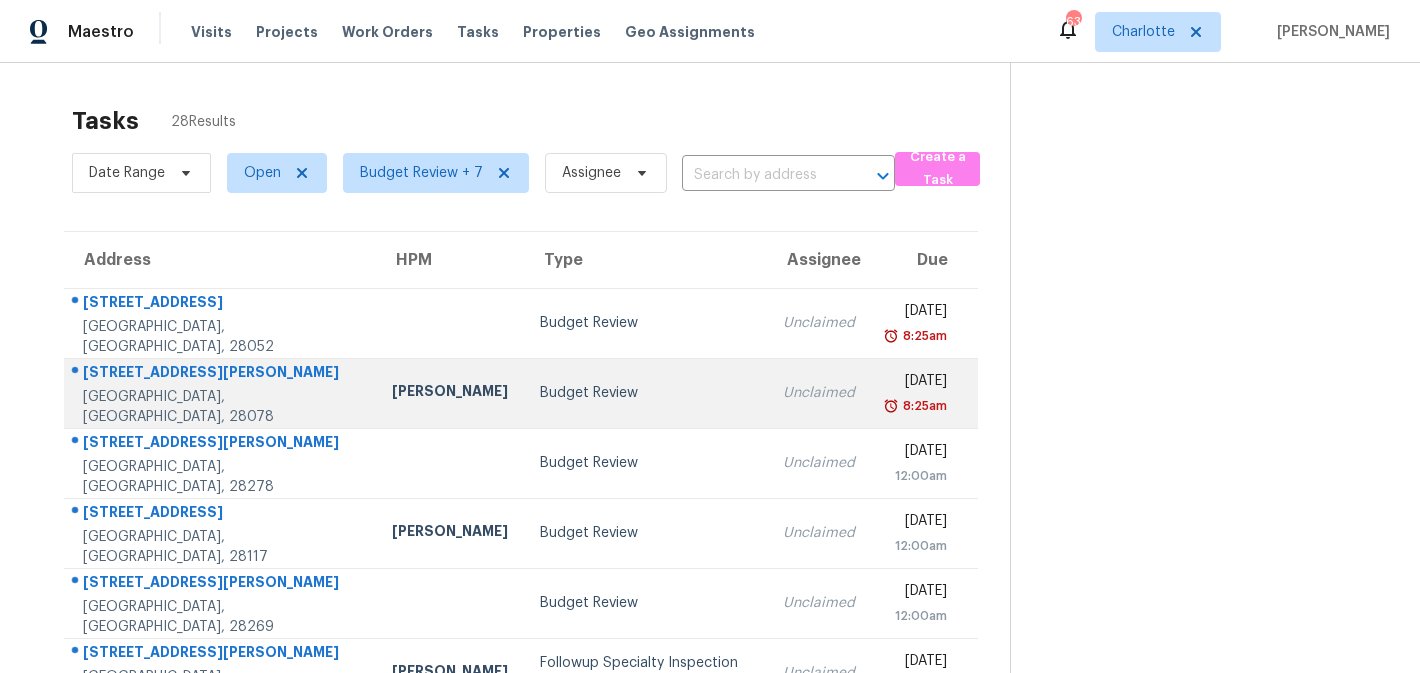 click on "Budget Review" at bounding box center (645, 393) 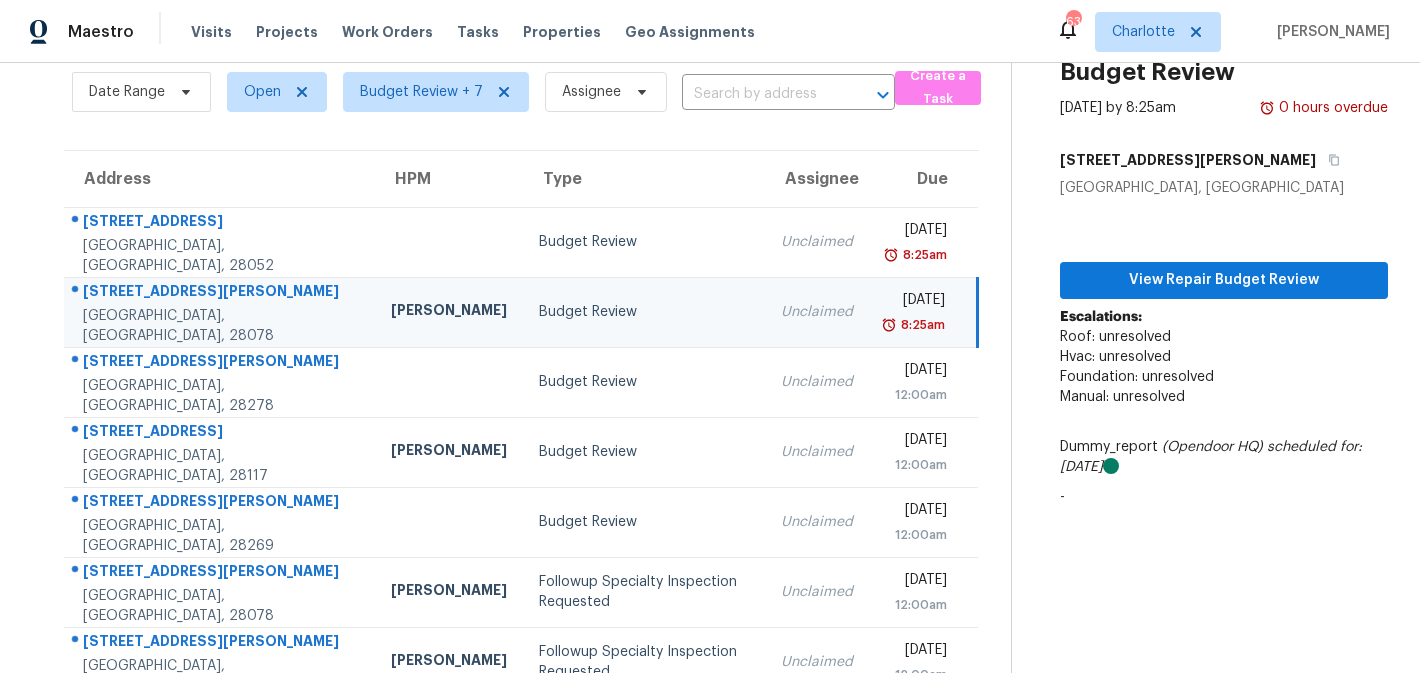 scroll, scrollTop: 83, scrollLeft: 0, axis: vertical 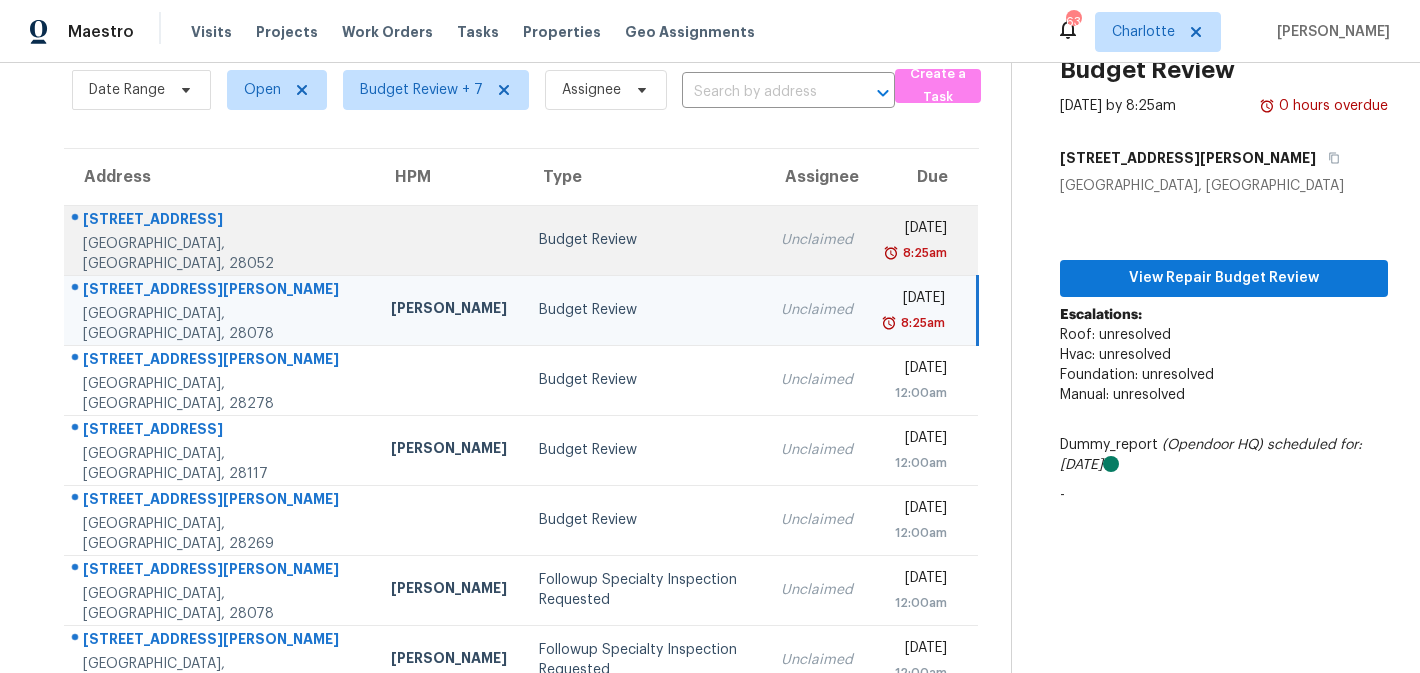 click on "Budget Review" at bounding box center (644, 240) 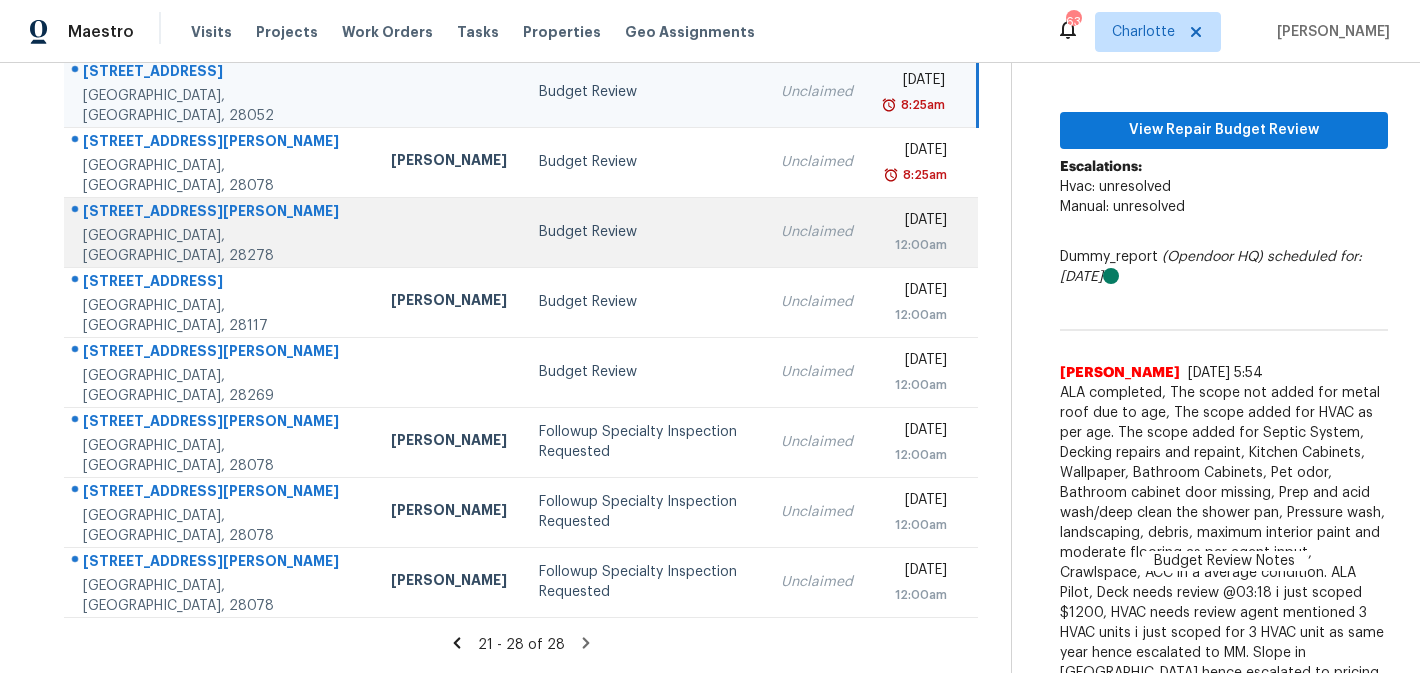 scroll, scrollTop: 0, scrollLeft: 0, axis: both 